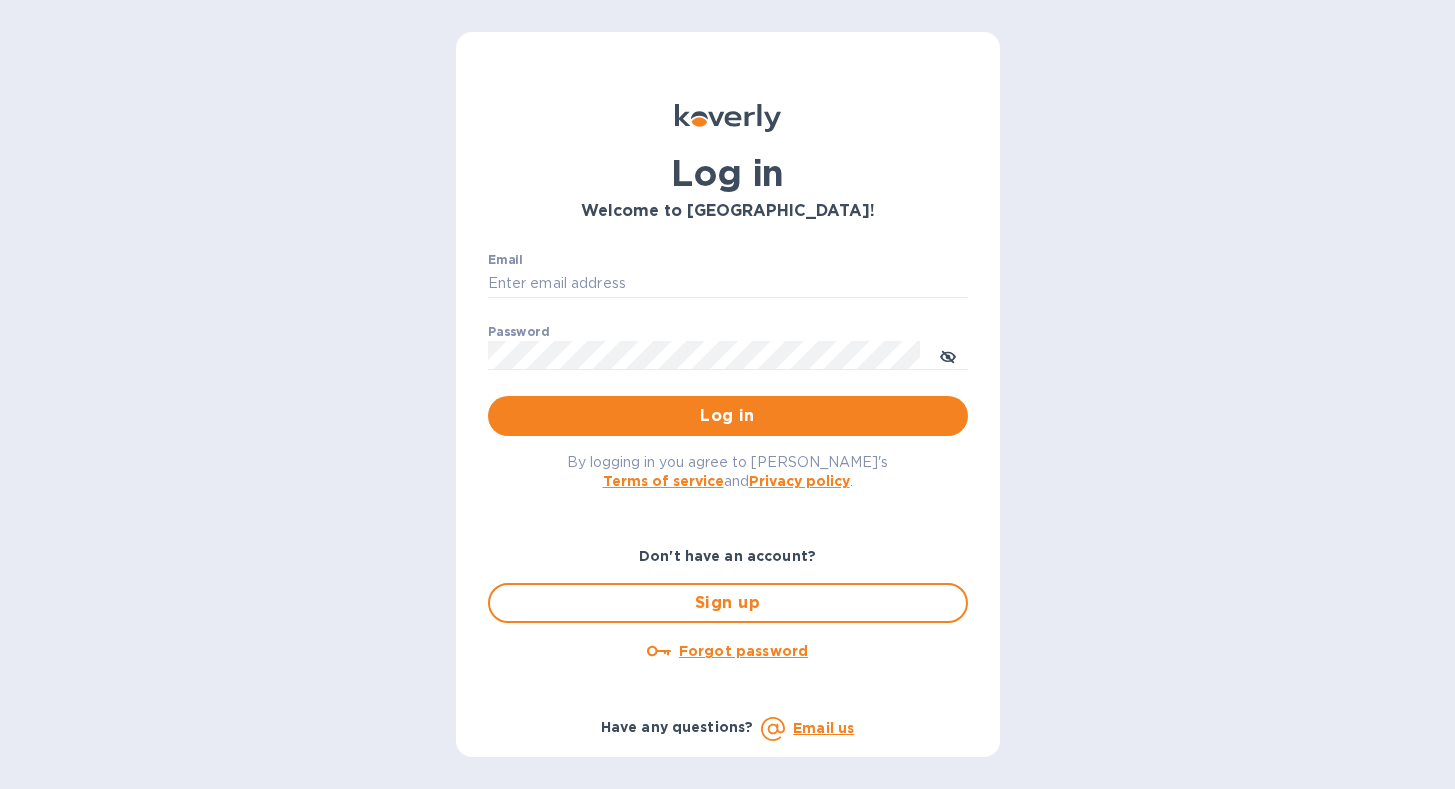 scroll, scrollTop: 0, scrollLeft: 0, axis: both 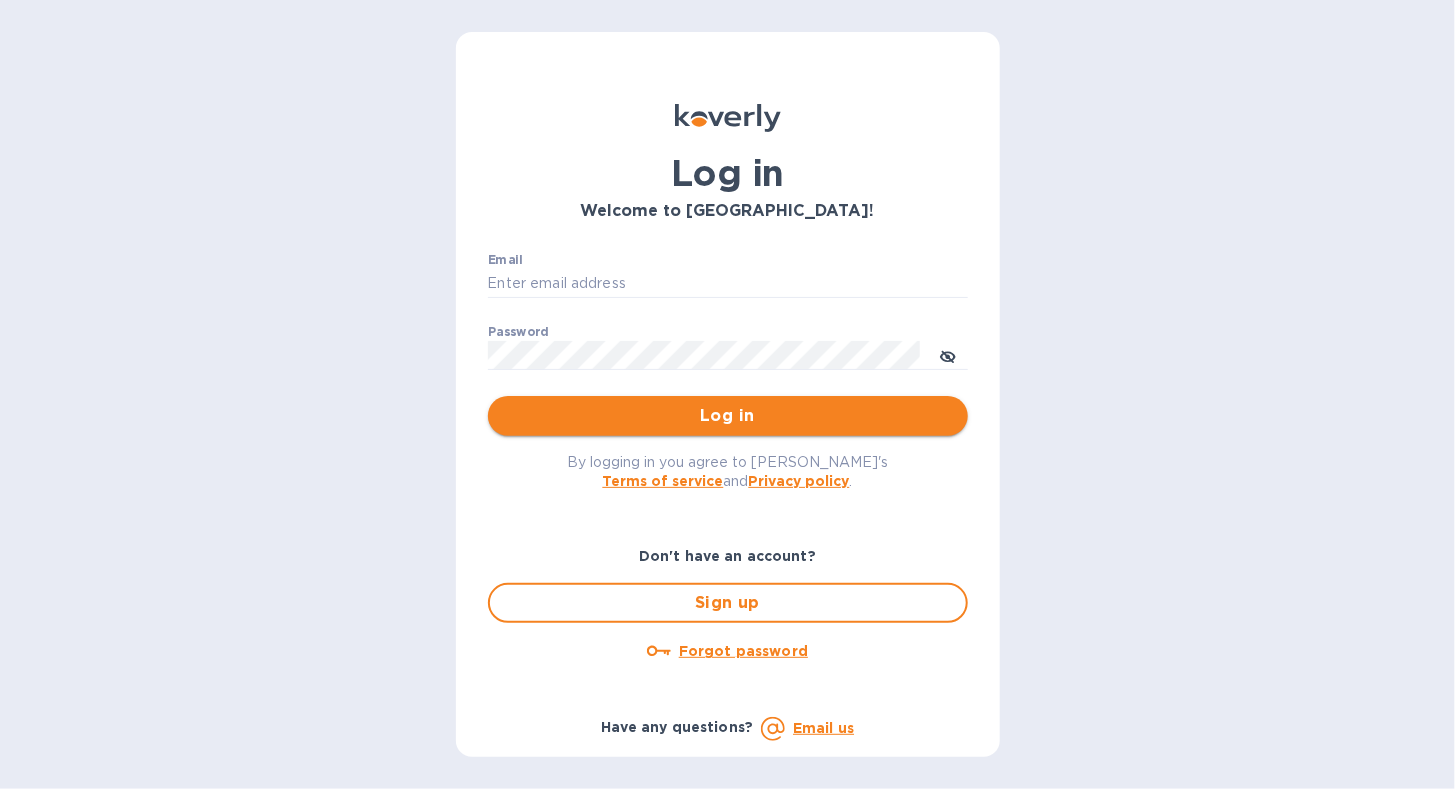 type on "sgbraman@aol.com" 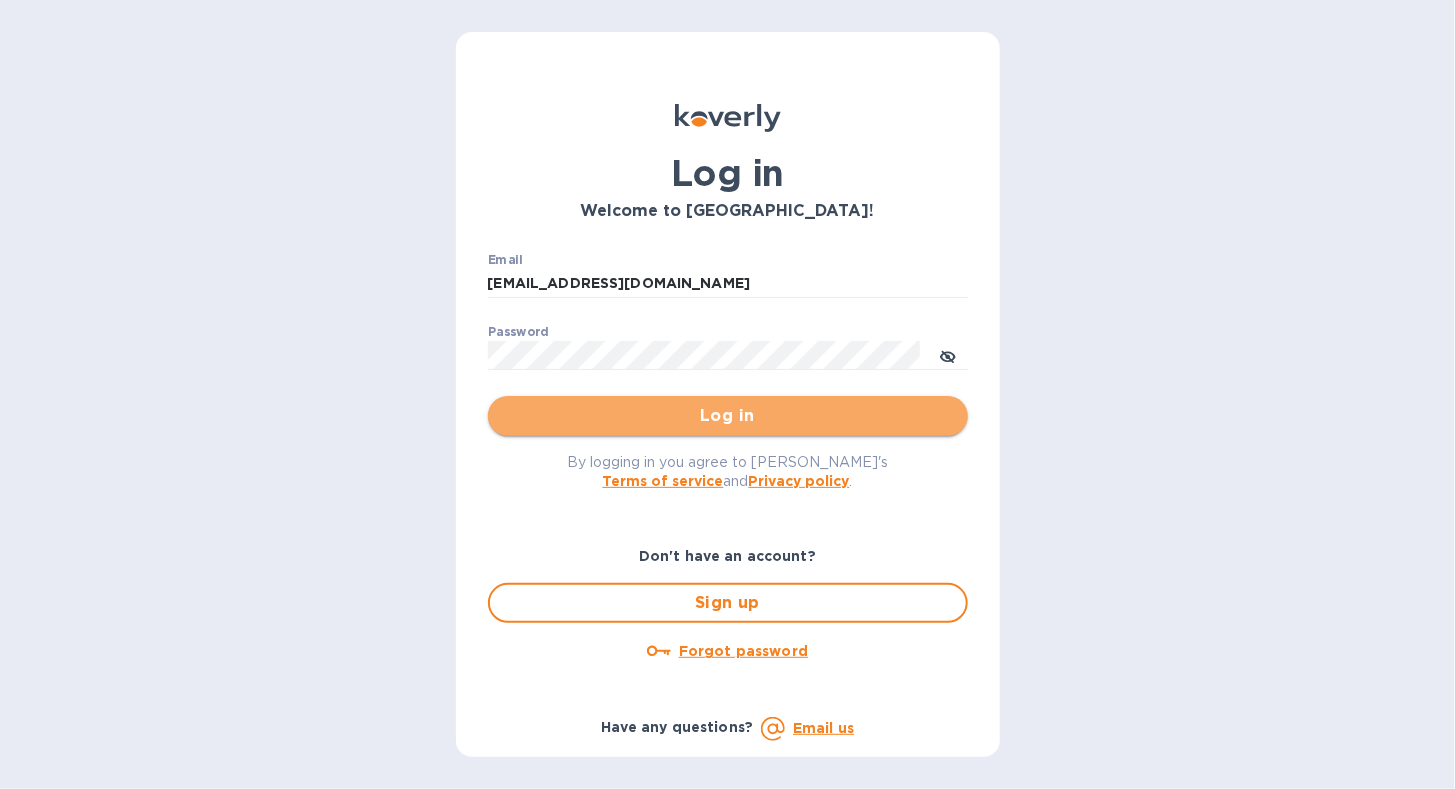 click on "Log in" at bounding box center (728, 416) 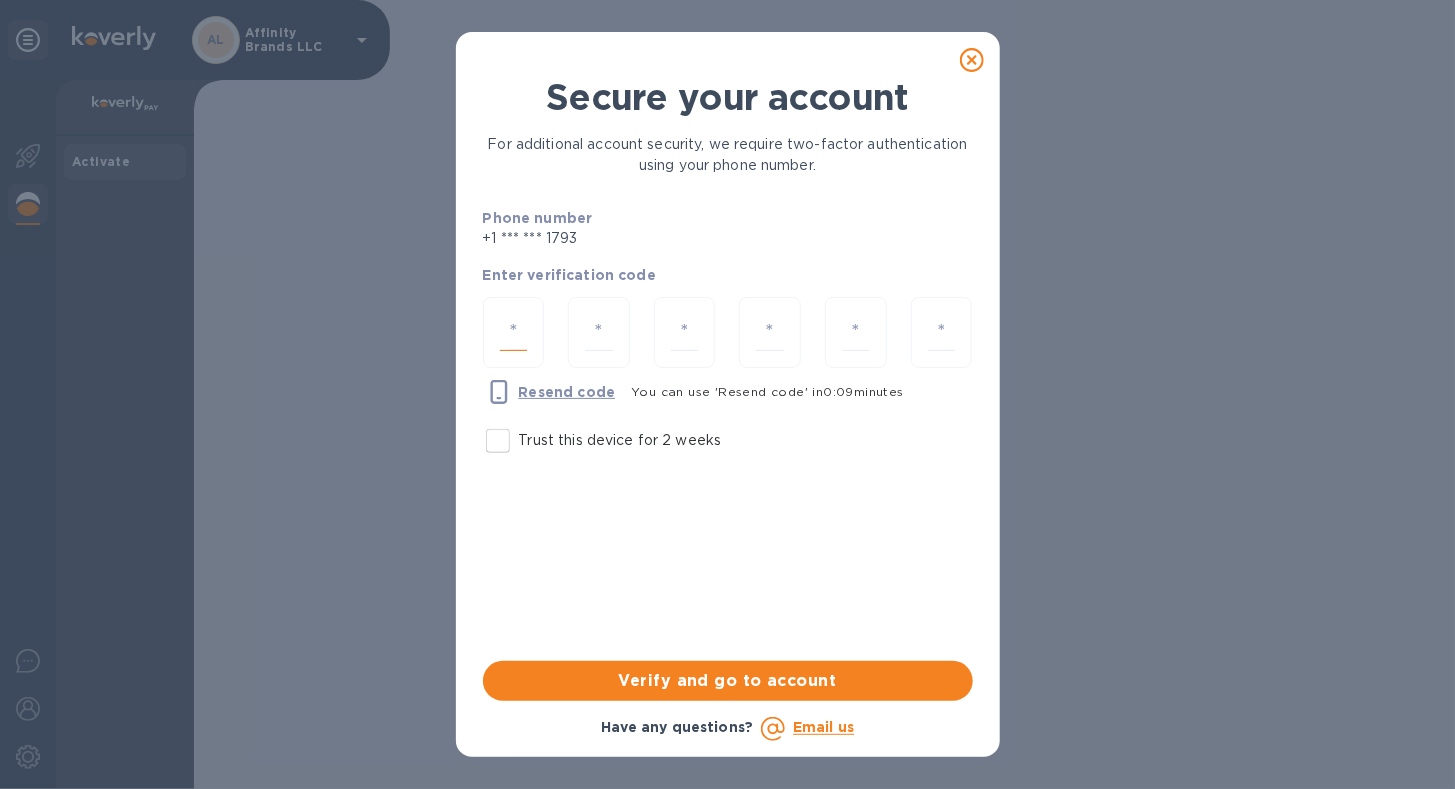 click at bounding box center [514, 332] 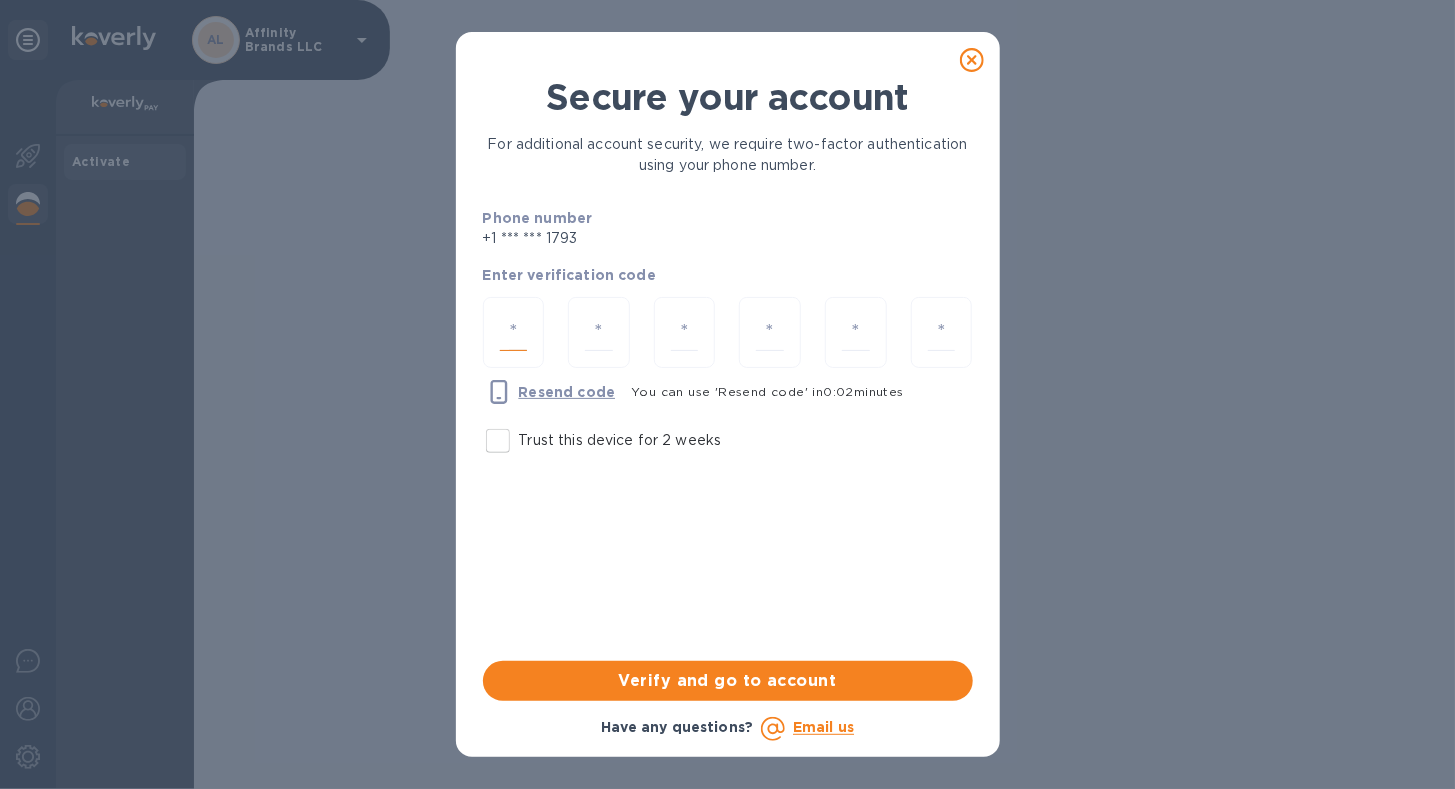 type on "8" 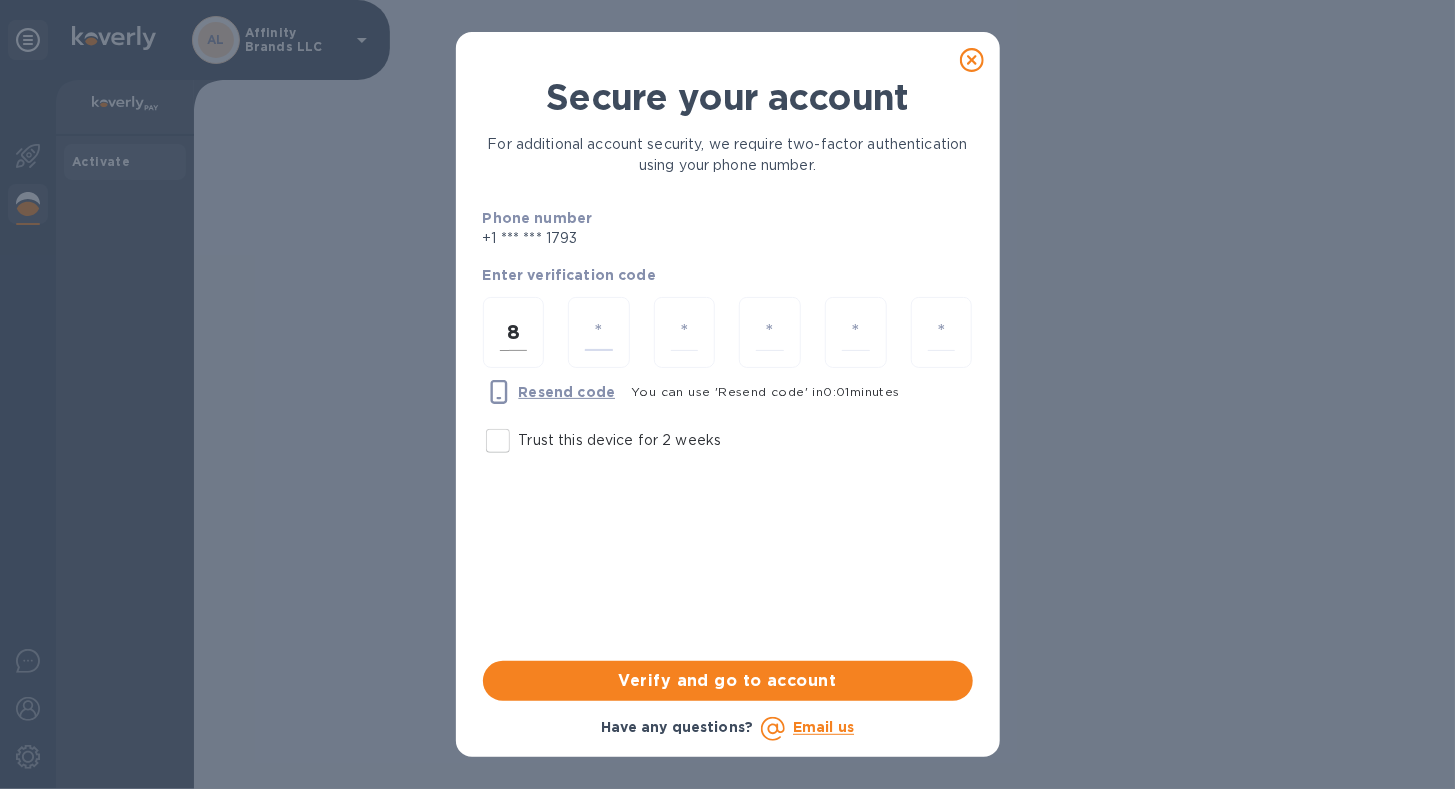 type on "3" 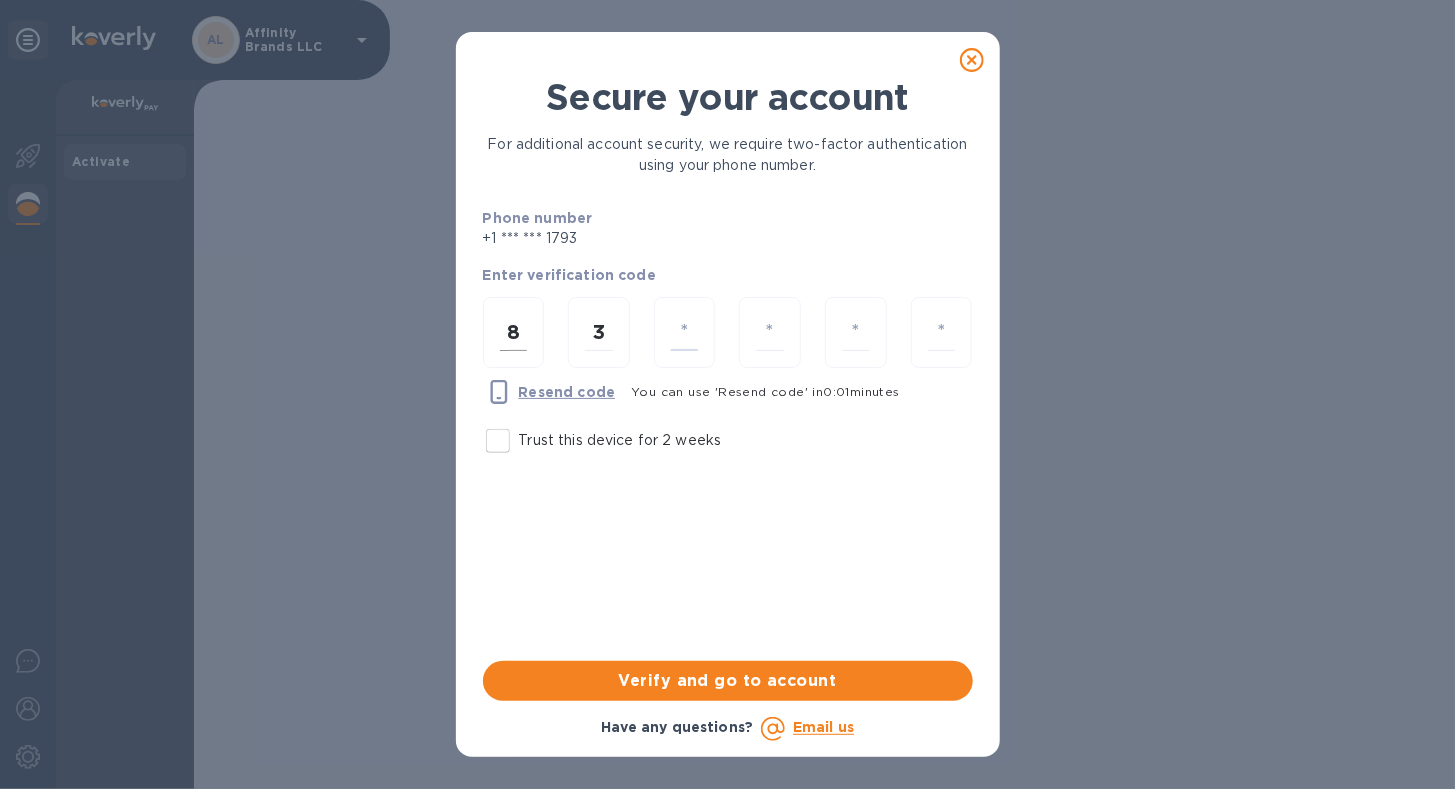 type on "3" 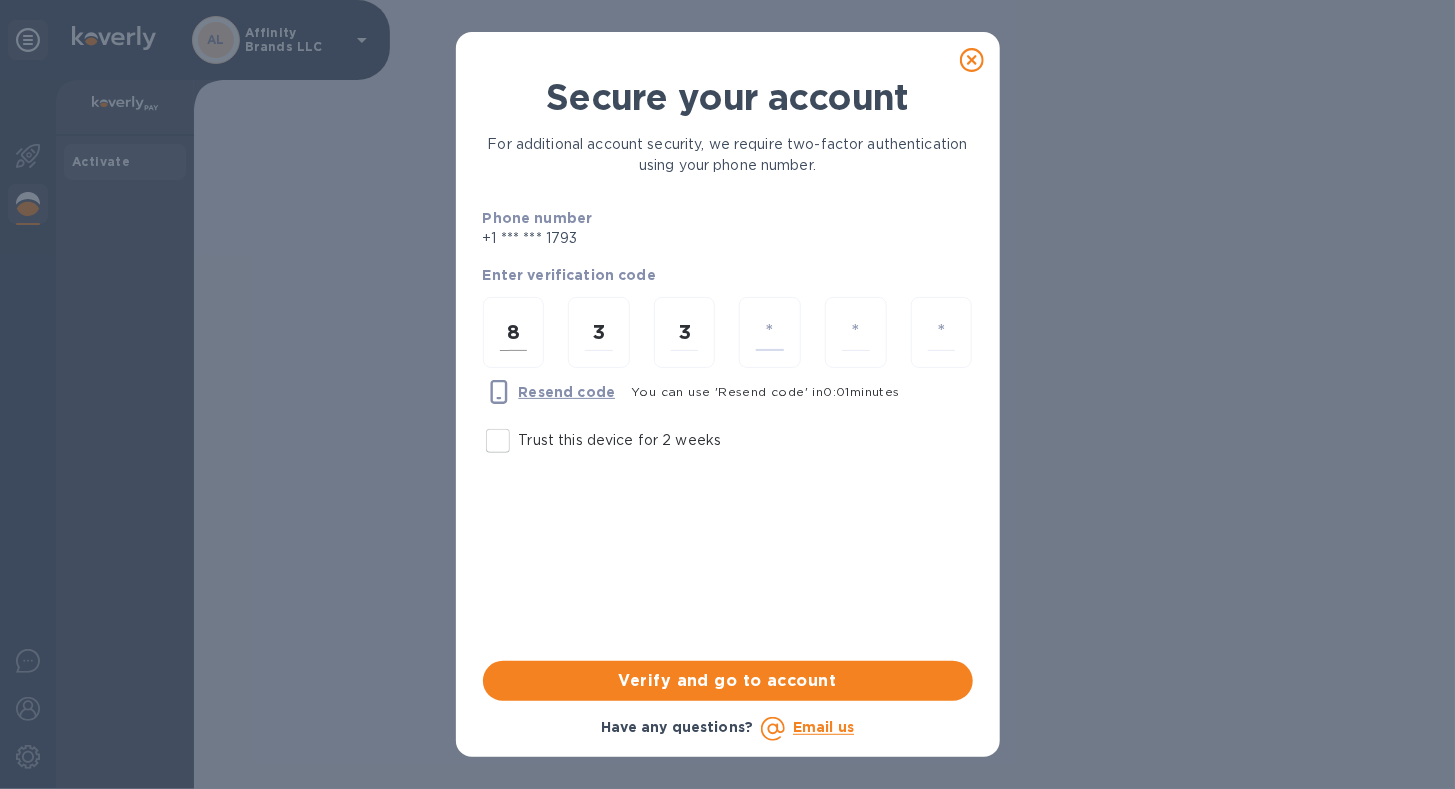 type on "1" 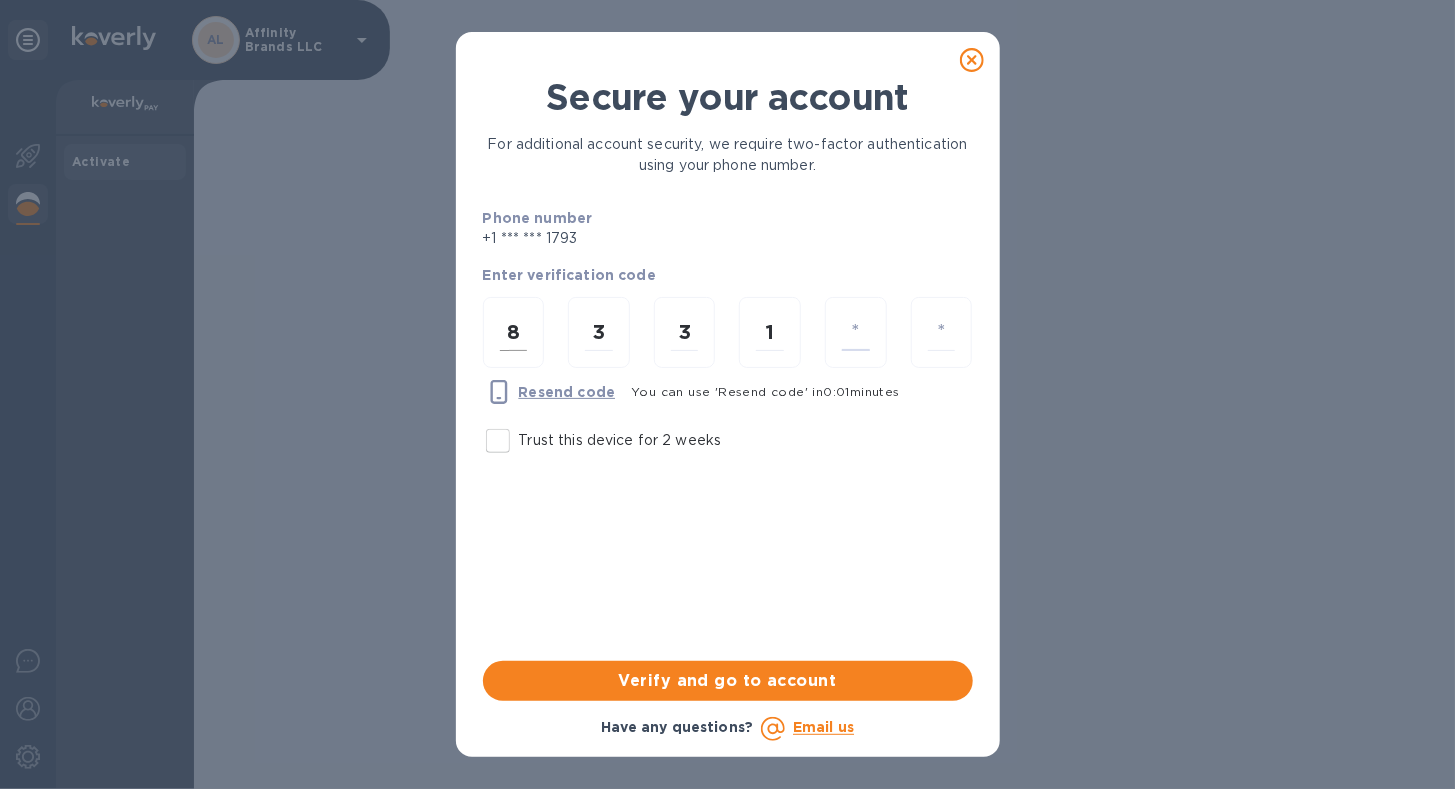 type on "6" 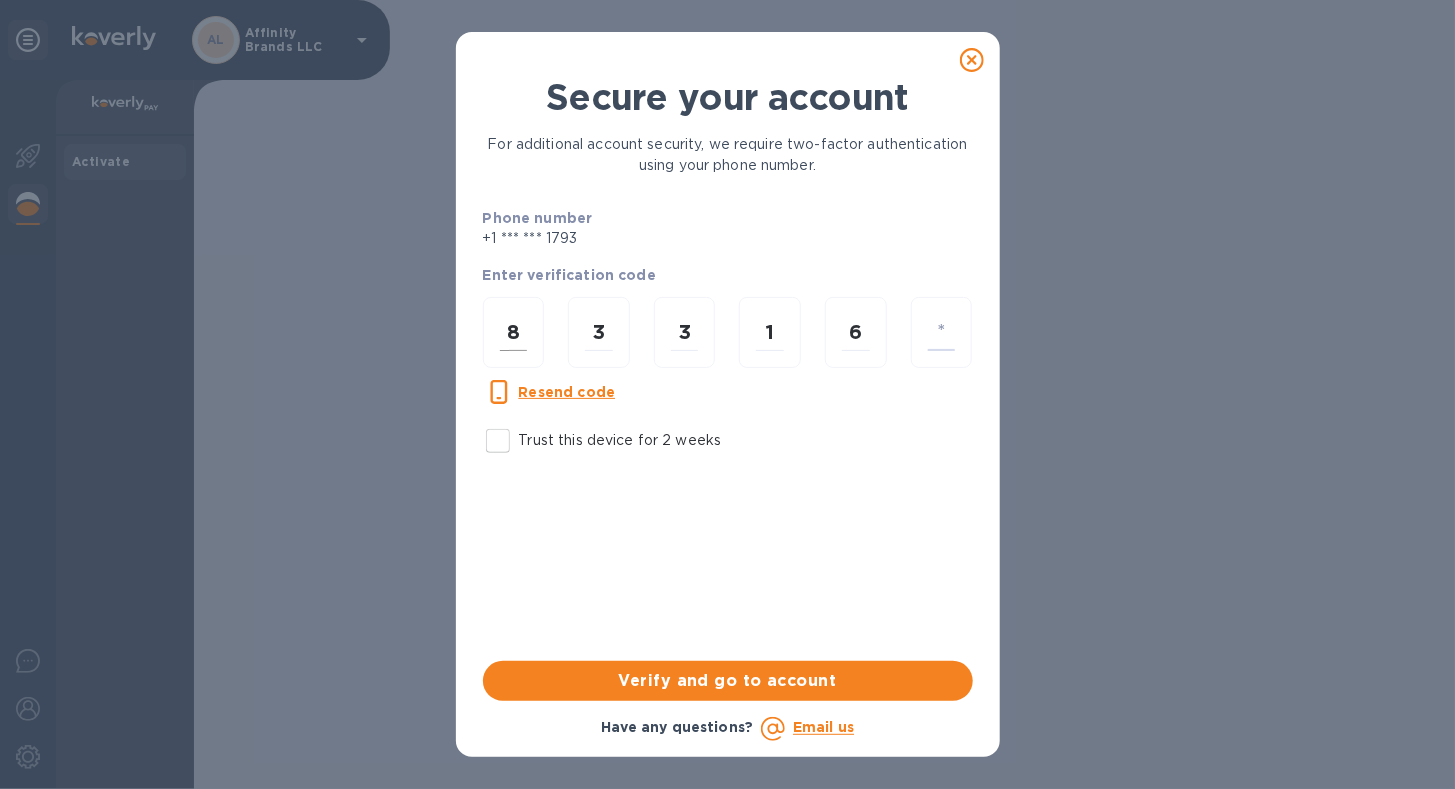 type on "3" 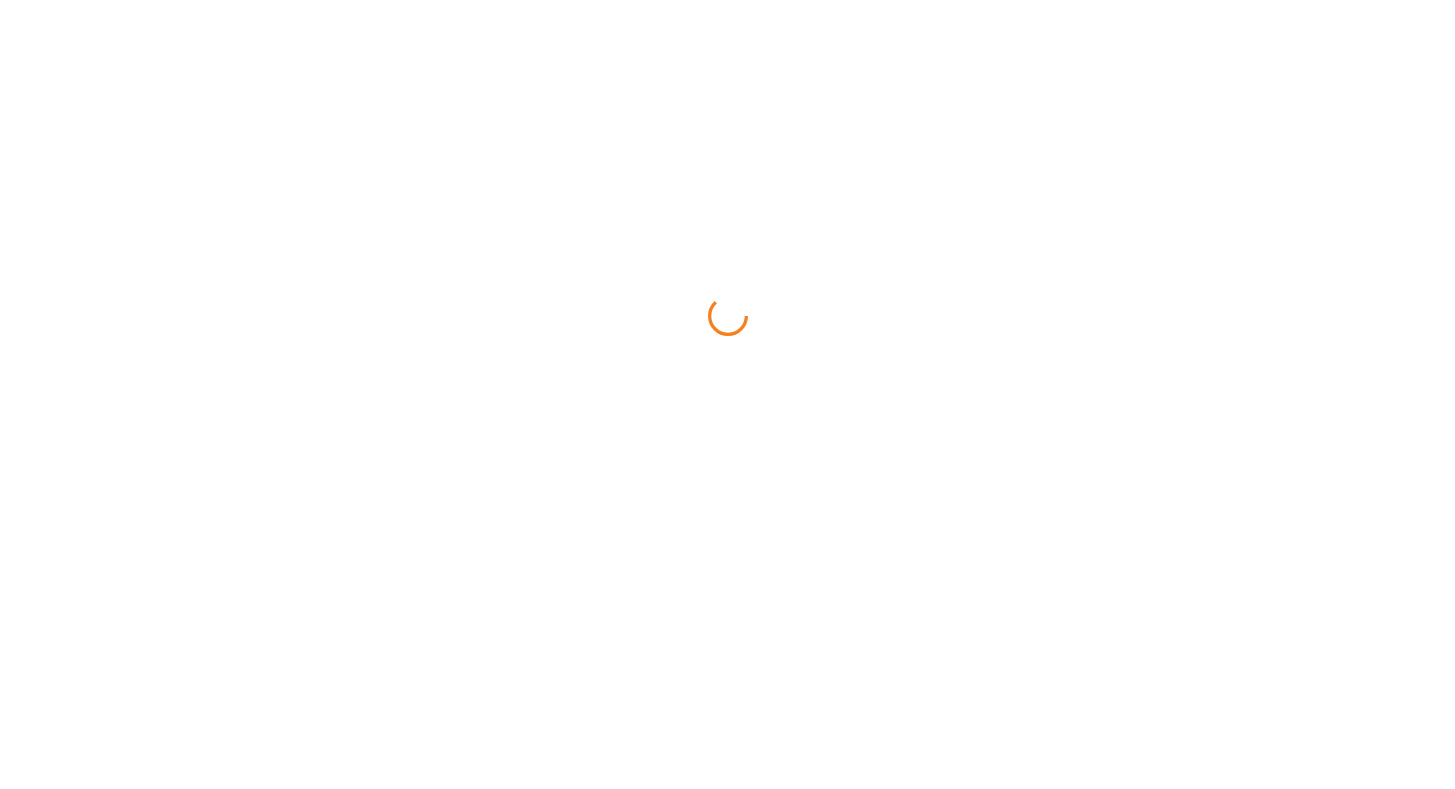 scroll, scrollTop: 0, scrollLeft: 0, axis: both 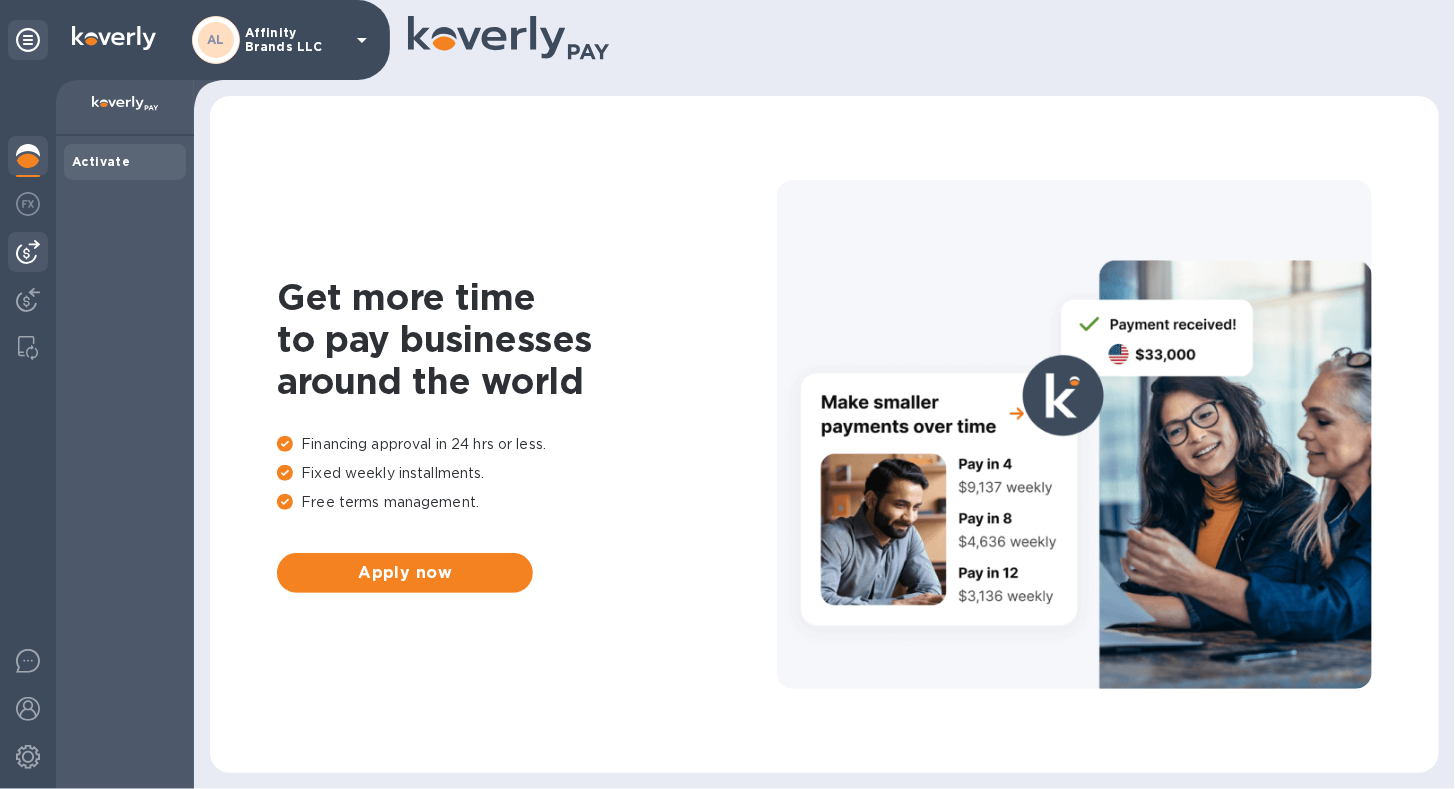 click at bounding box center (28, 252) 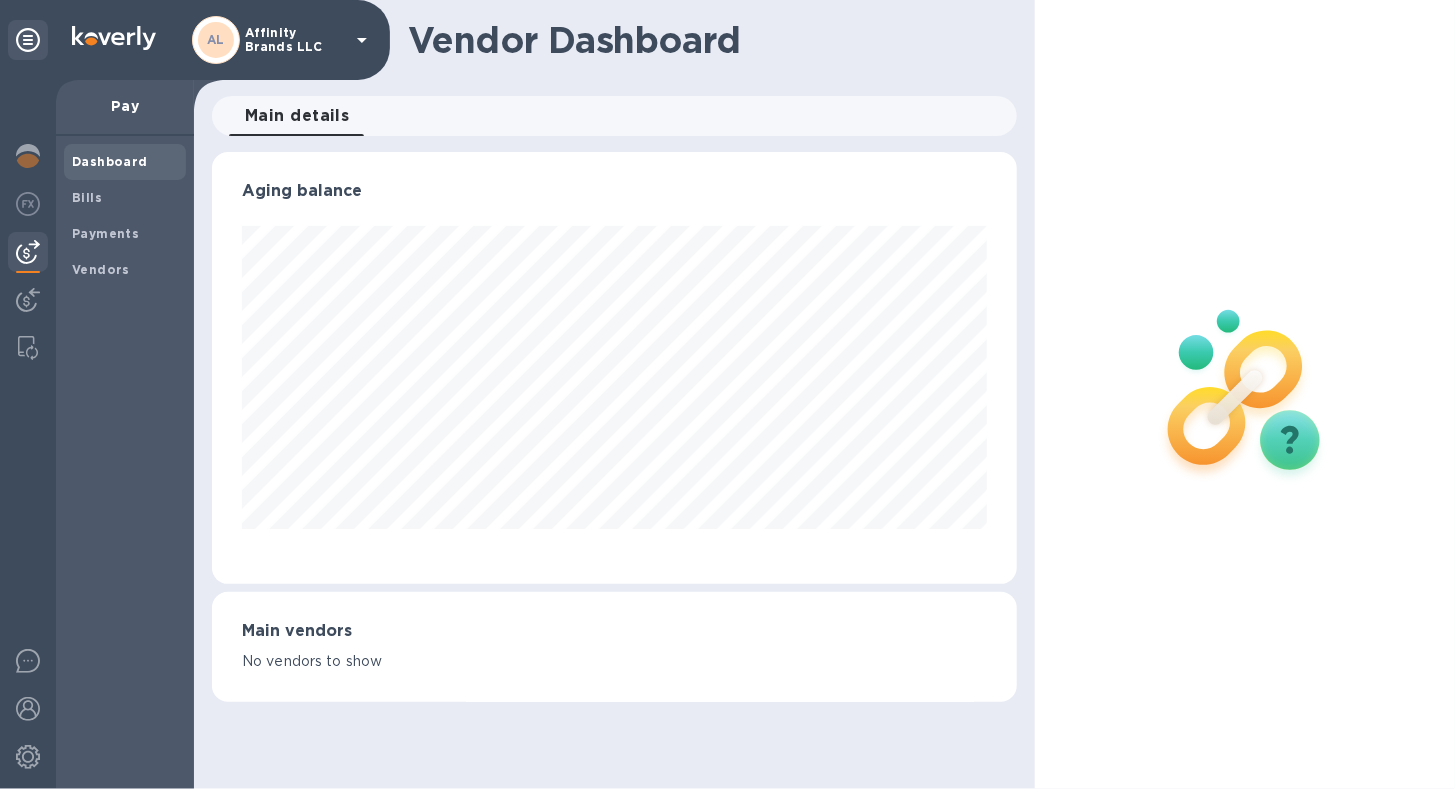 scroll, scrollTop: 999568, scrollLeft: 999194, axis: both 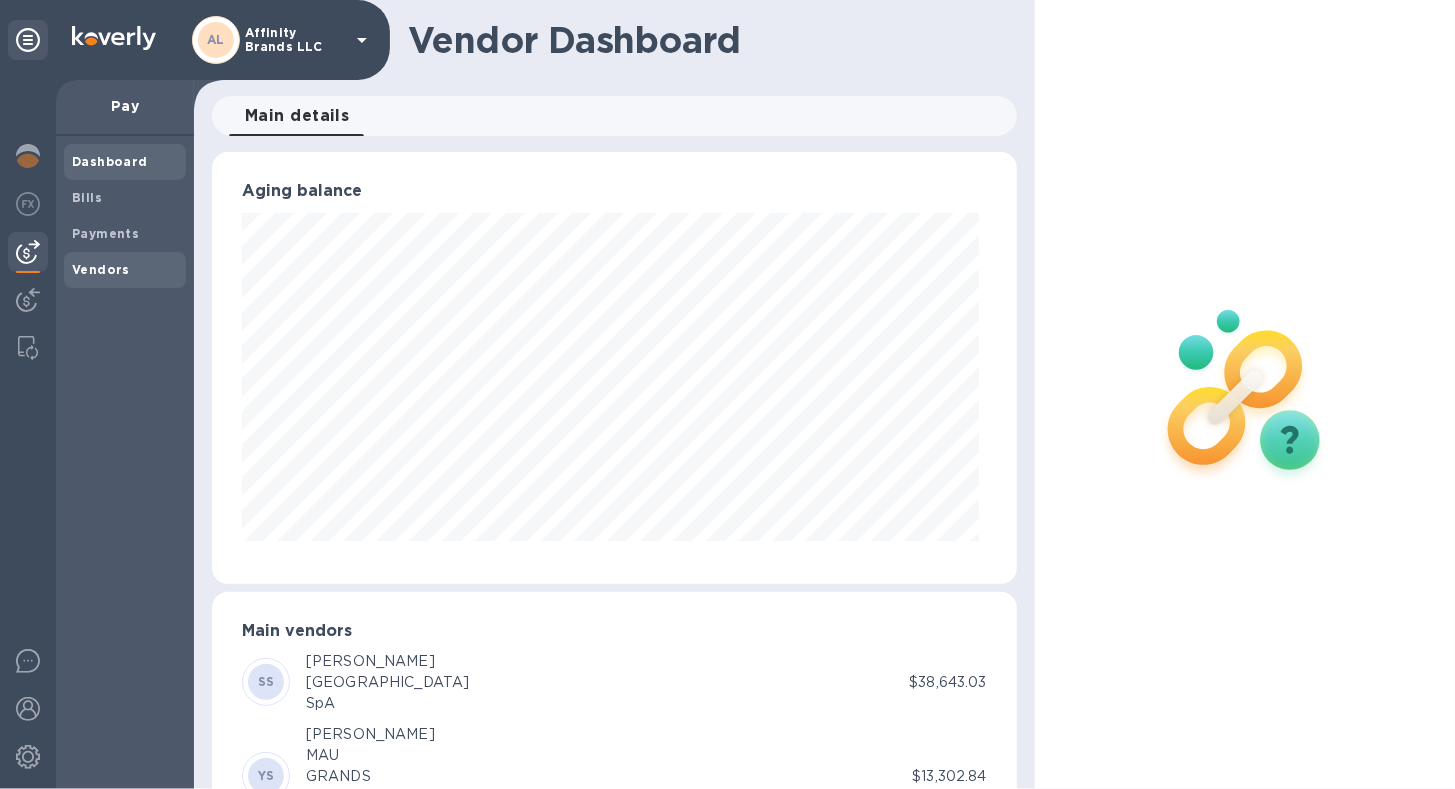 click on "Vendors" at bounding box center (101, 269) 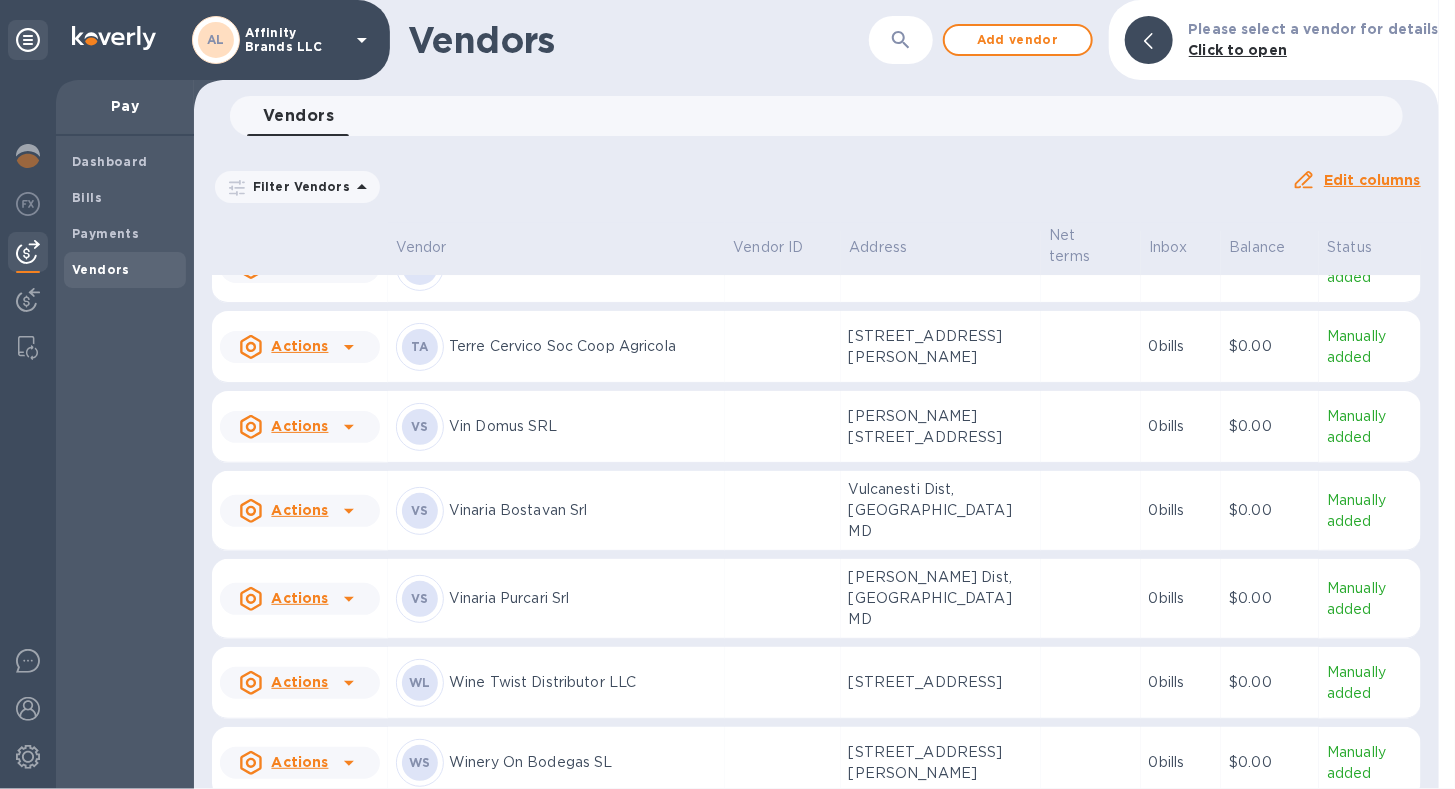 scroll, scrollTop: 3428, scrollLeft: 0, axis: vertical 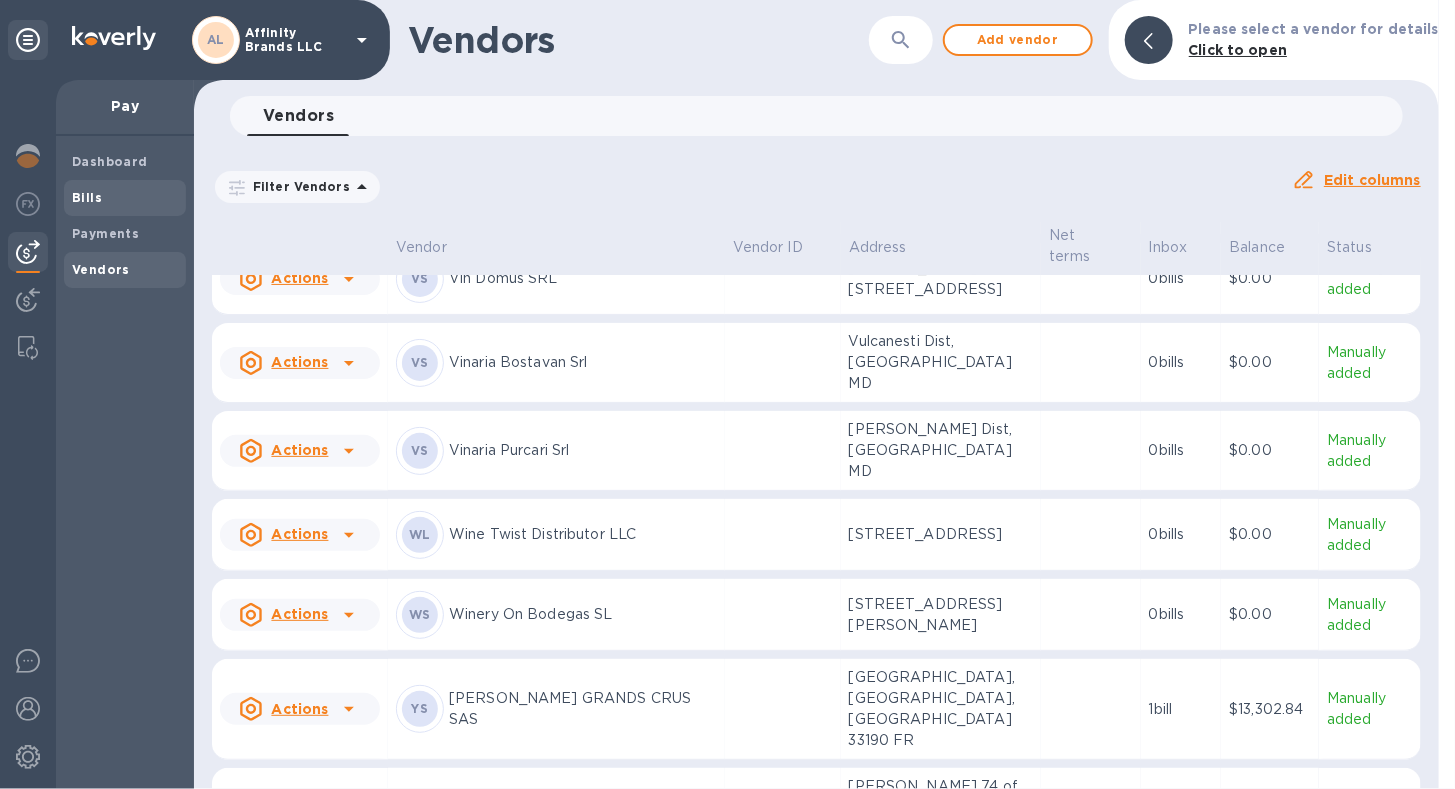 click on "Bills" at bounding box center [125, 198] 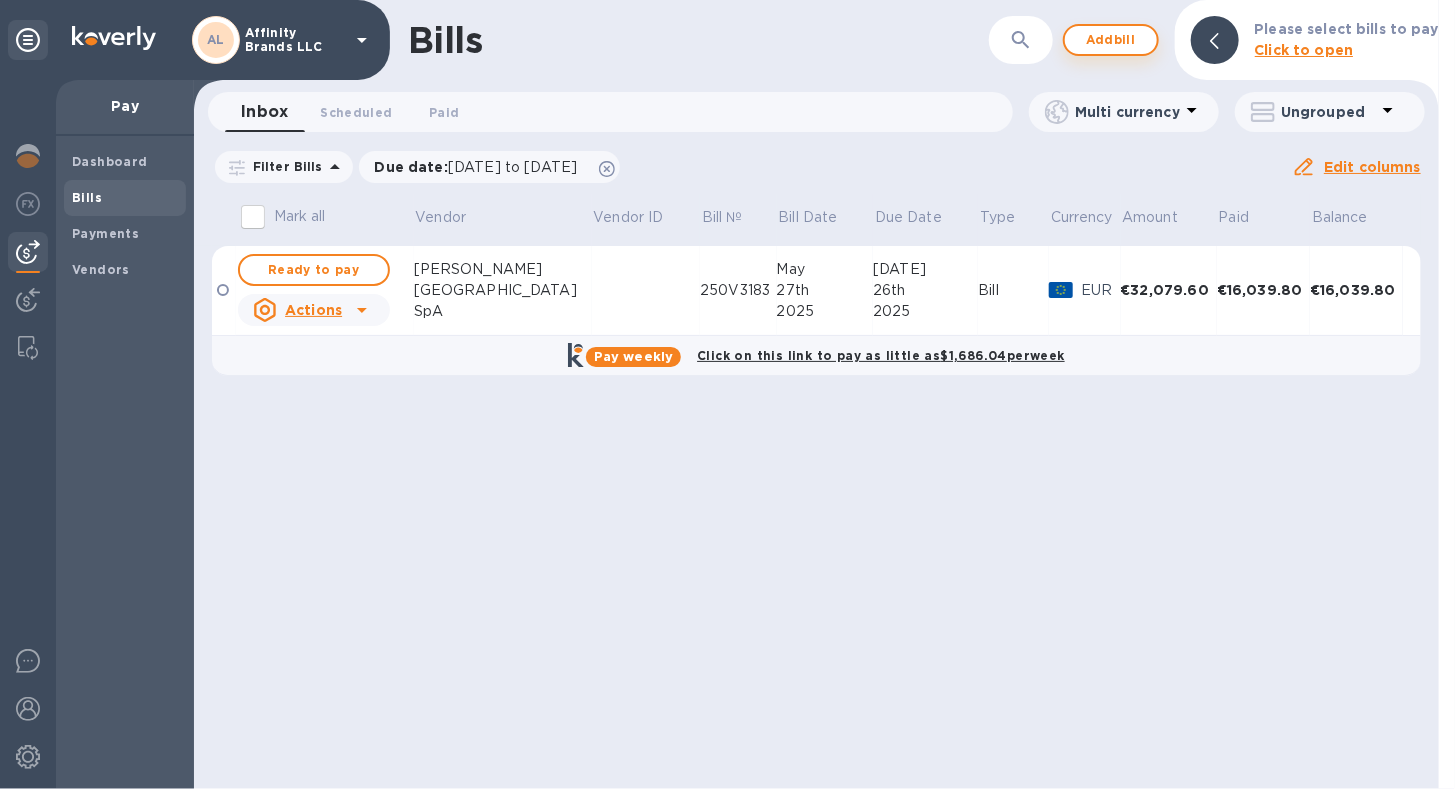 click on "Add   bill" at bounding box center (1111, 40) 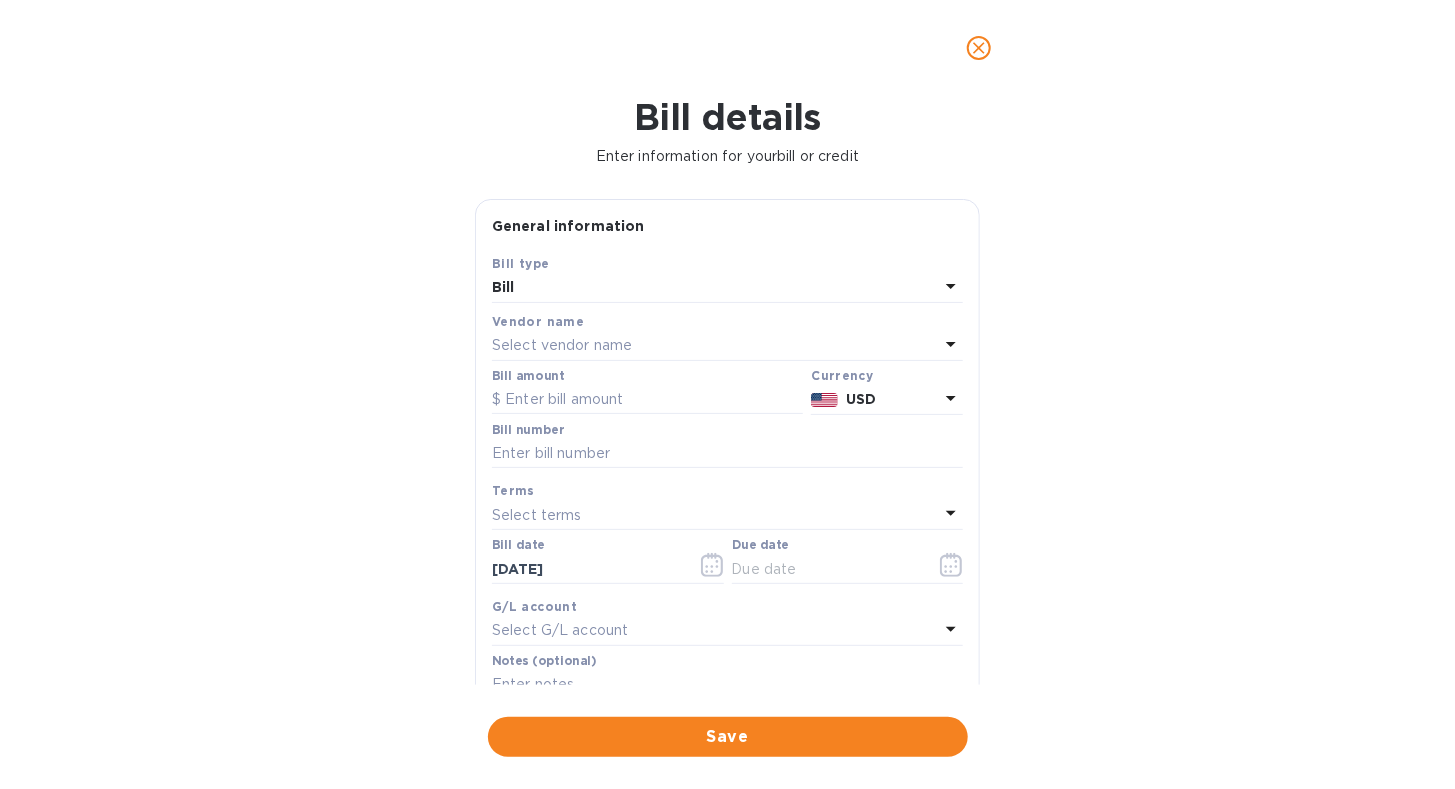 click 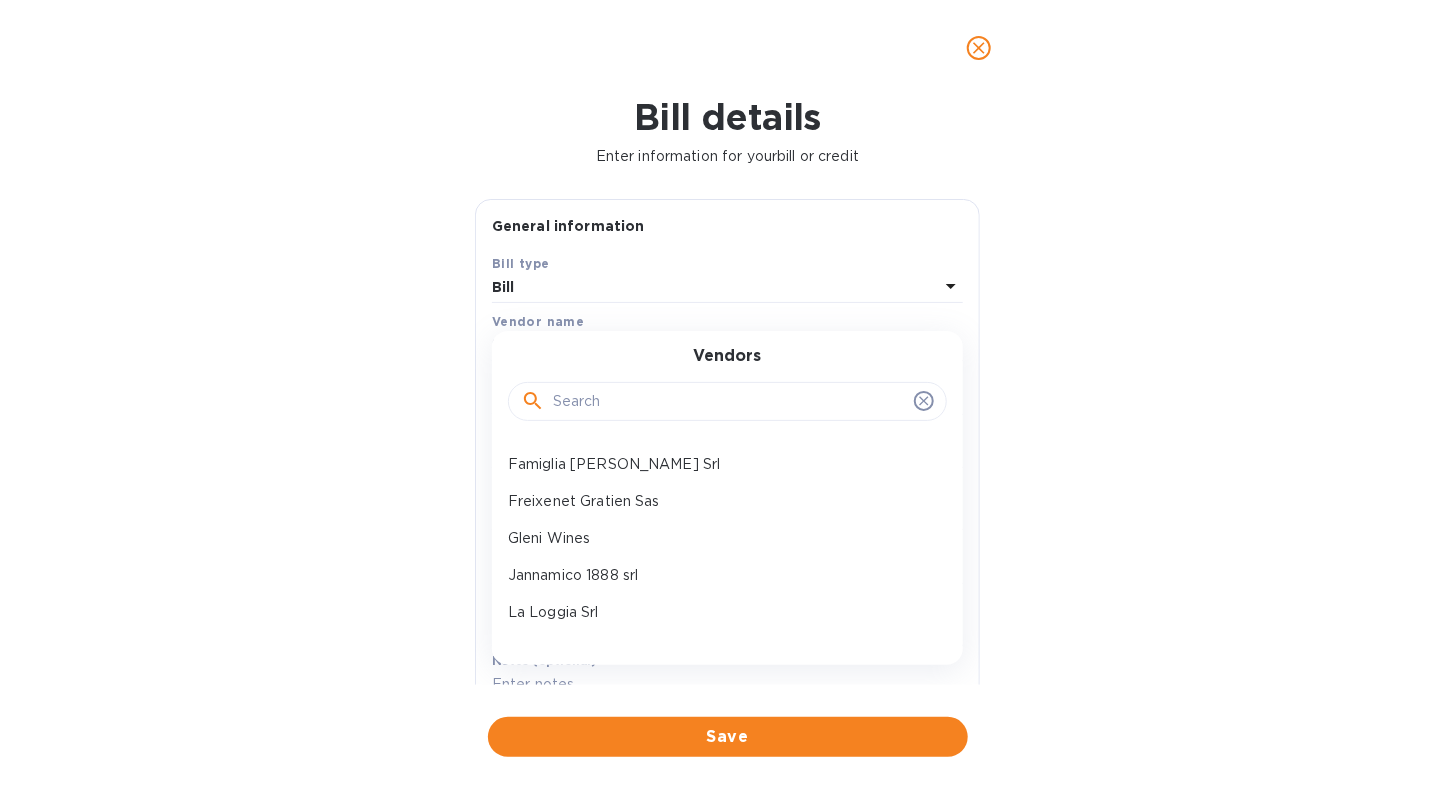 scroll, scrollTop: 1250, scrollLeft: 0, axis: vertical 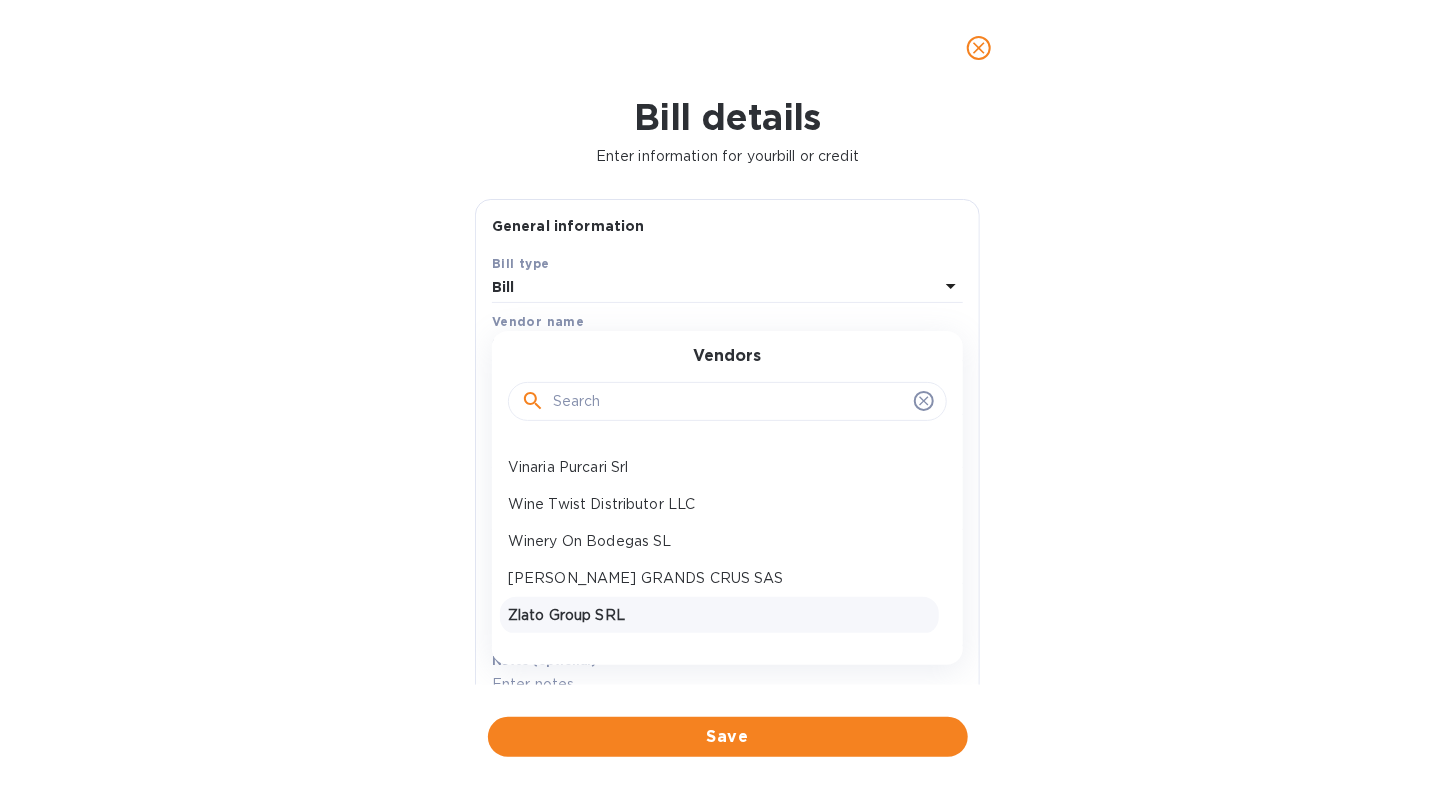 click on "Zlato Group SRL" at bounding box center [719, 615] 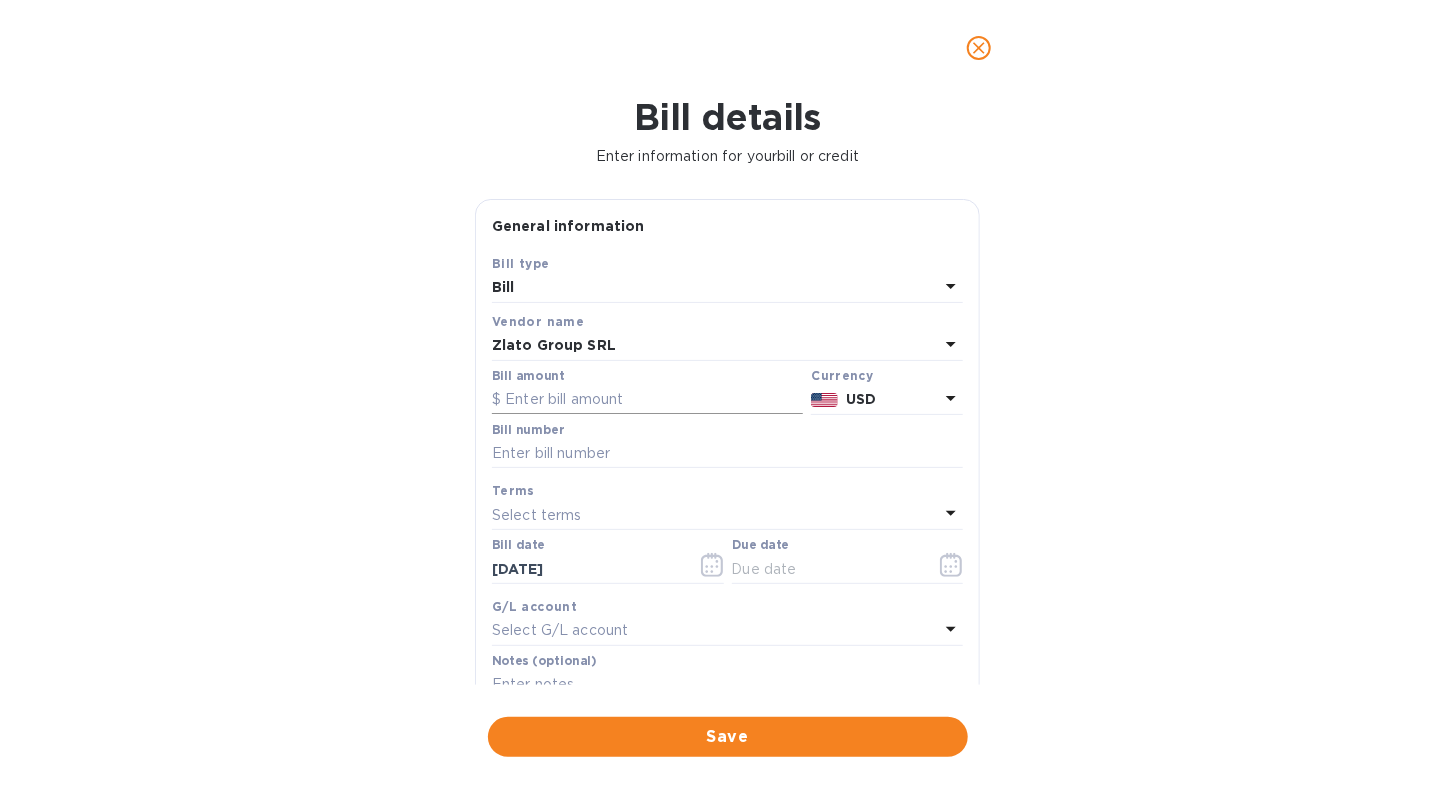 click at bounding box center [647, 400] 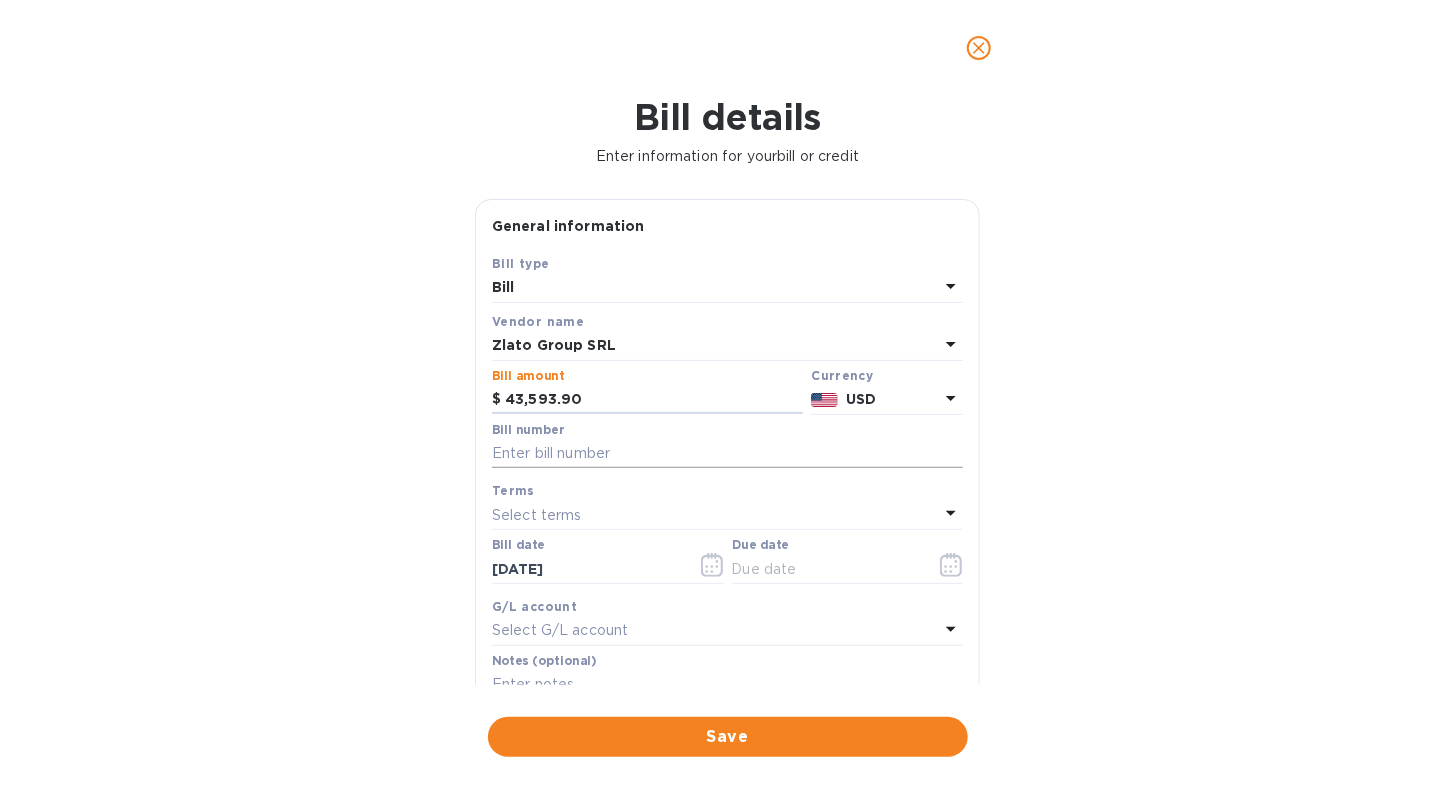 type on "43,593.90" 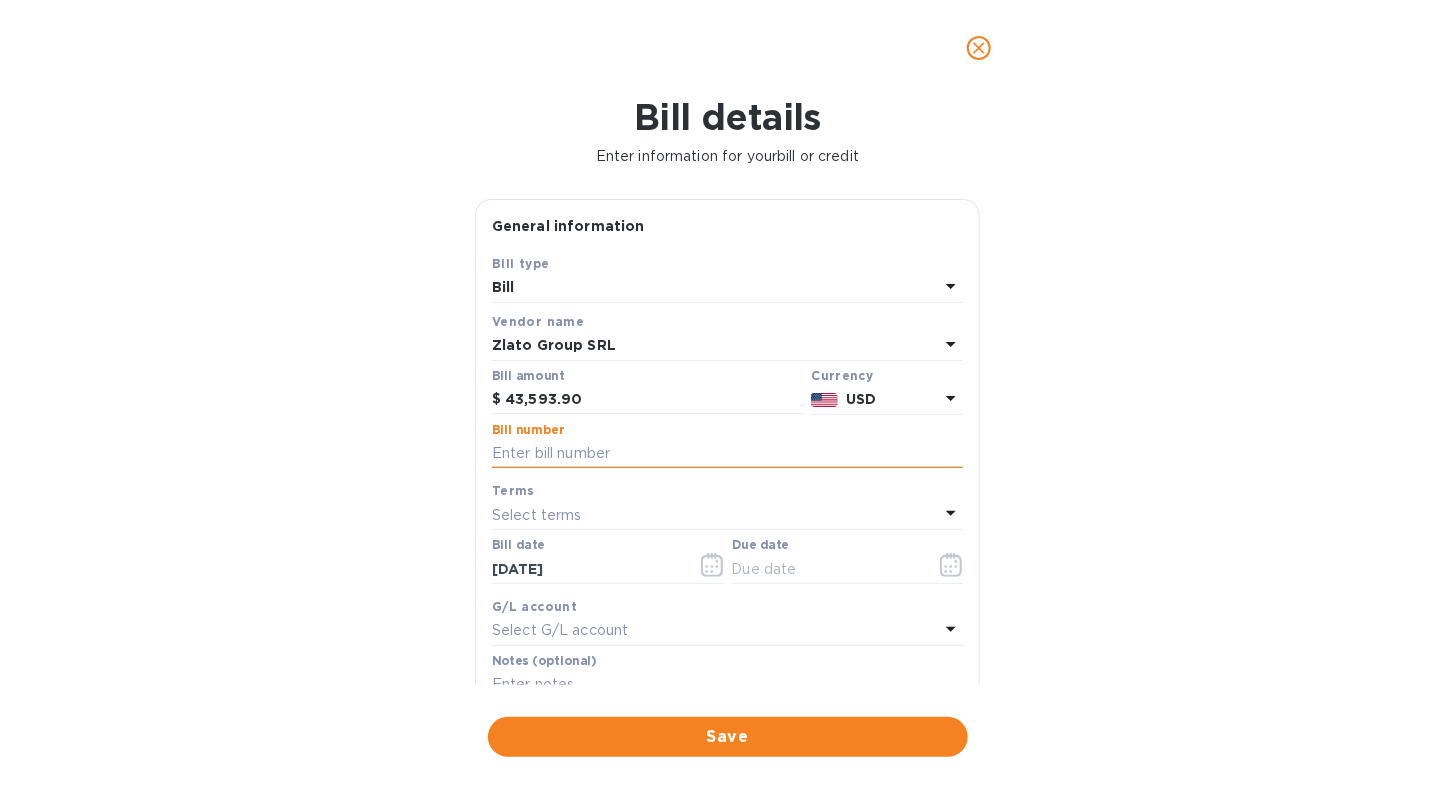 click at bounding box center (727, 454) 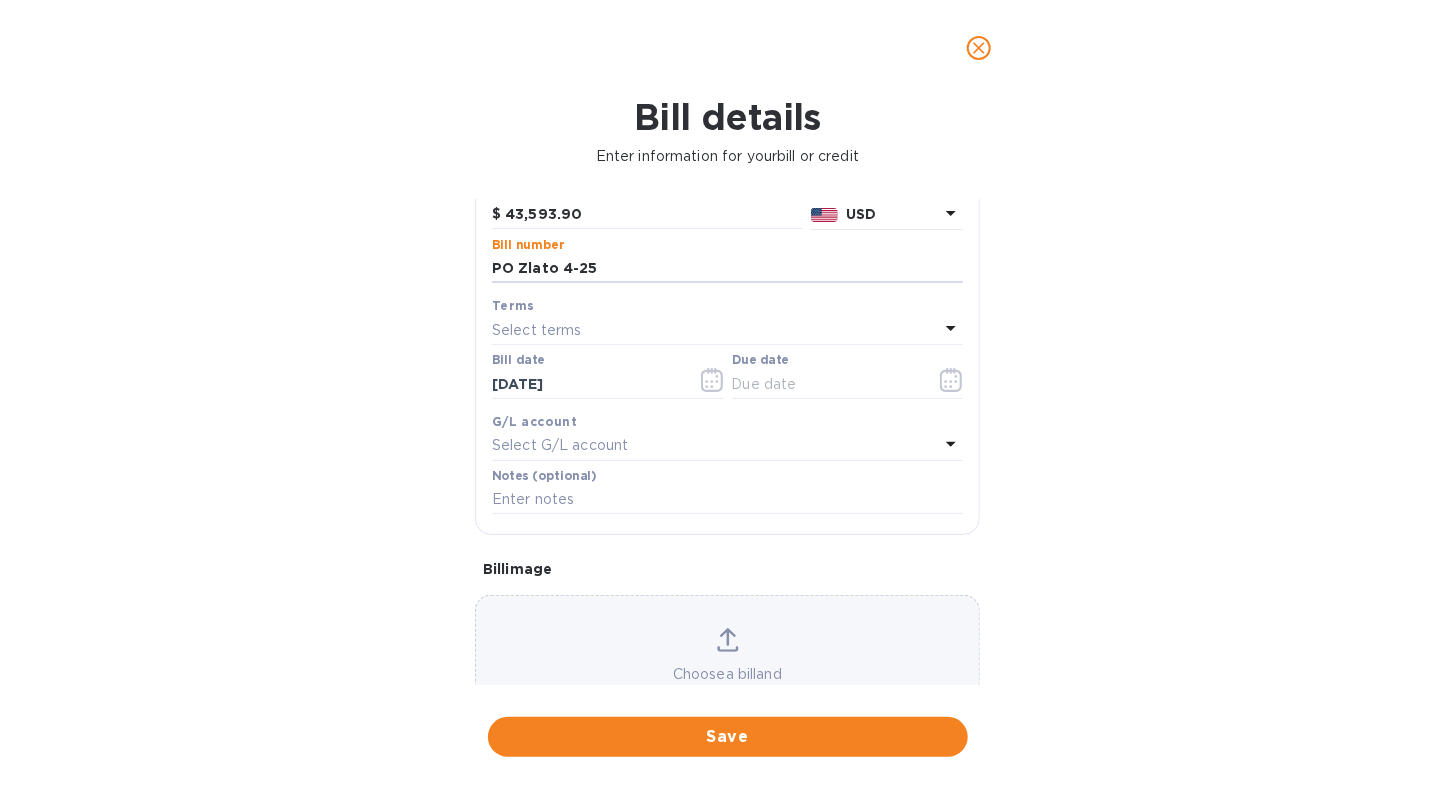 scroll, scrollTop: 200, scrollLeft: 0, axis: vertical 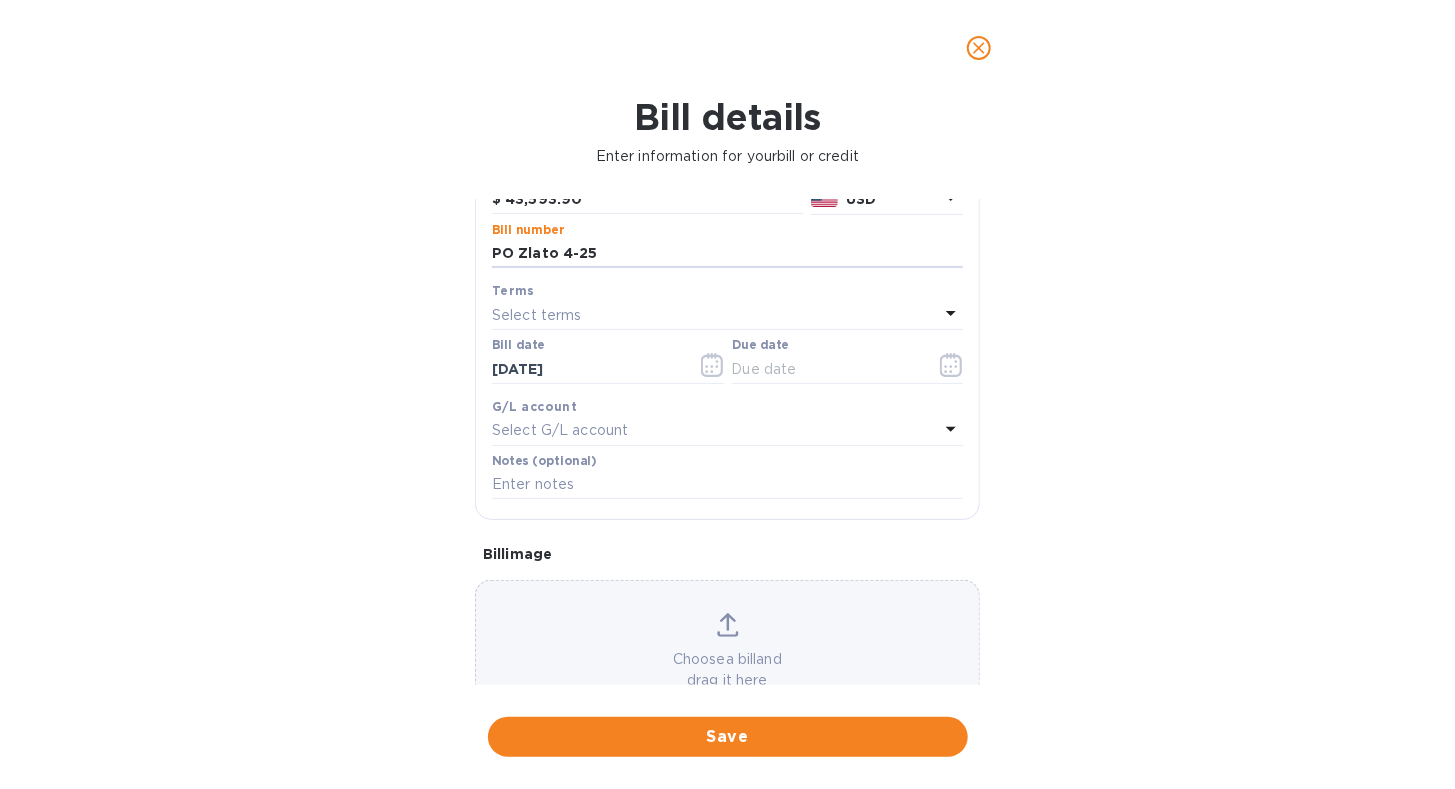 type on "PO Zlato 4-25" 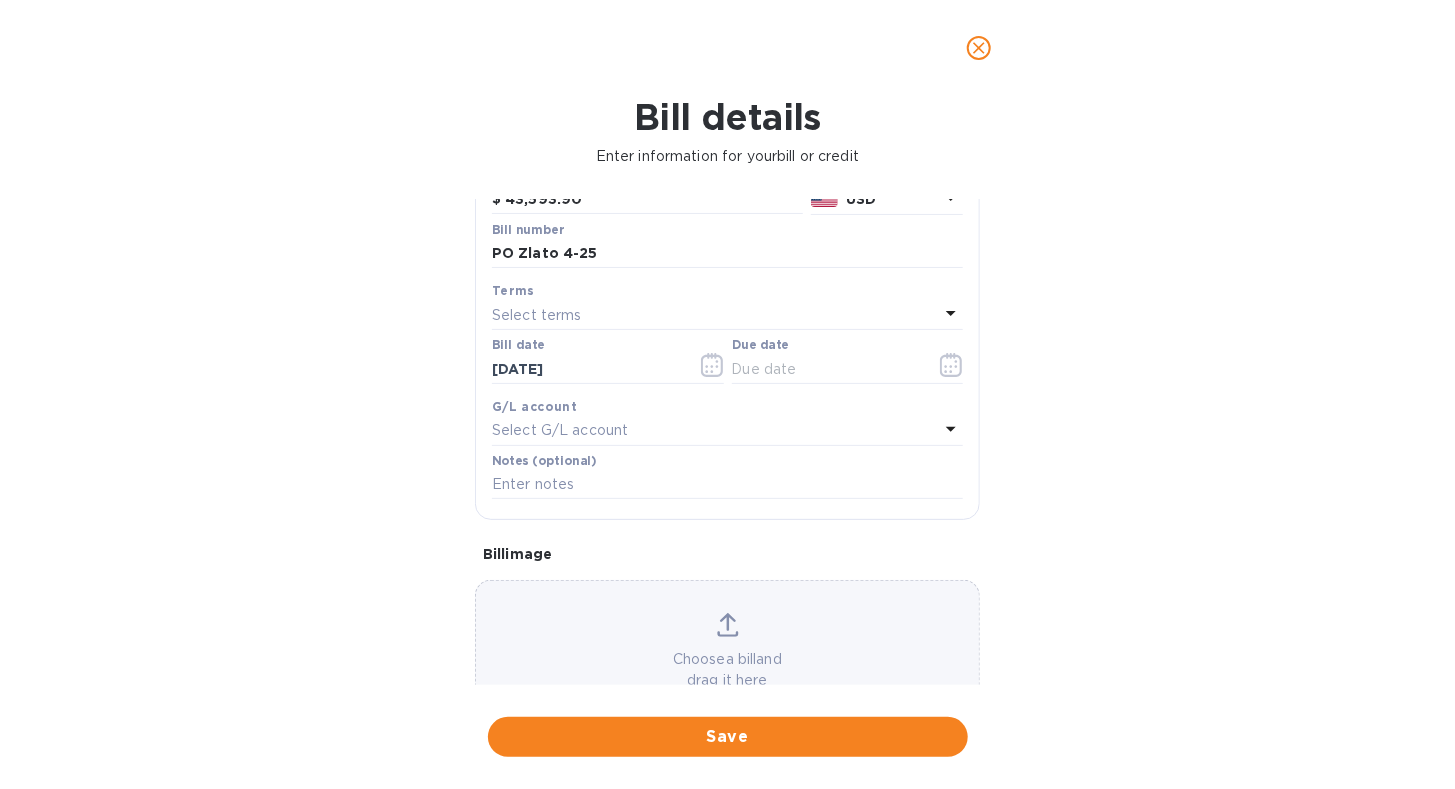 click 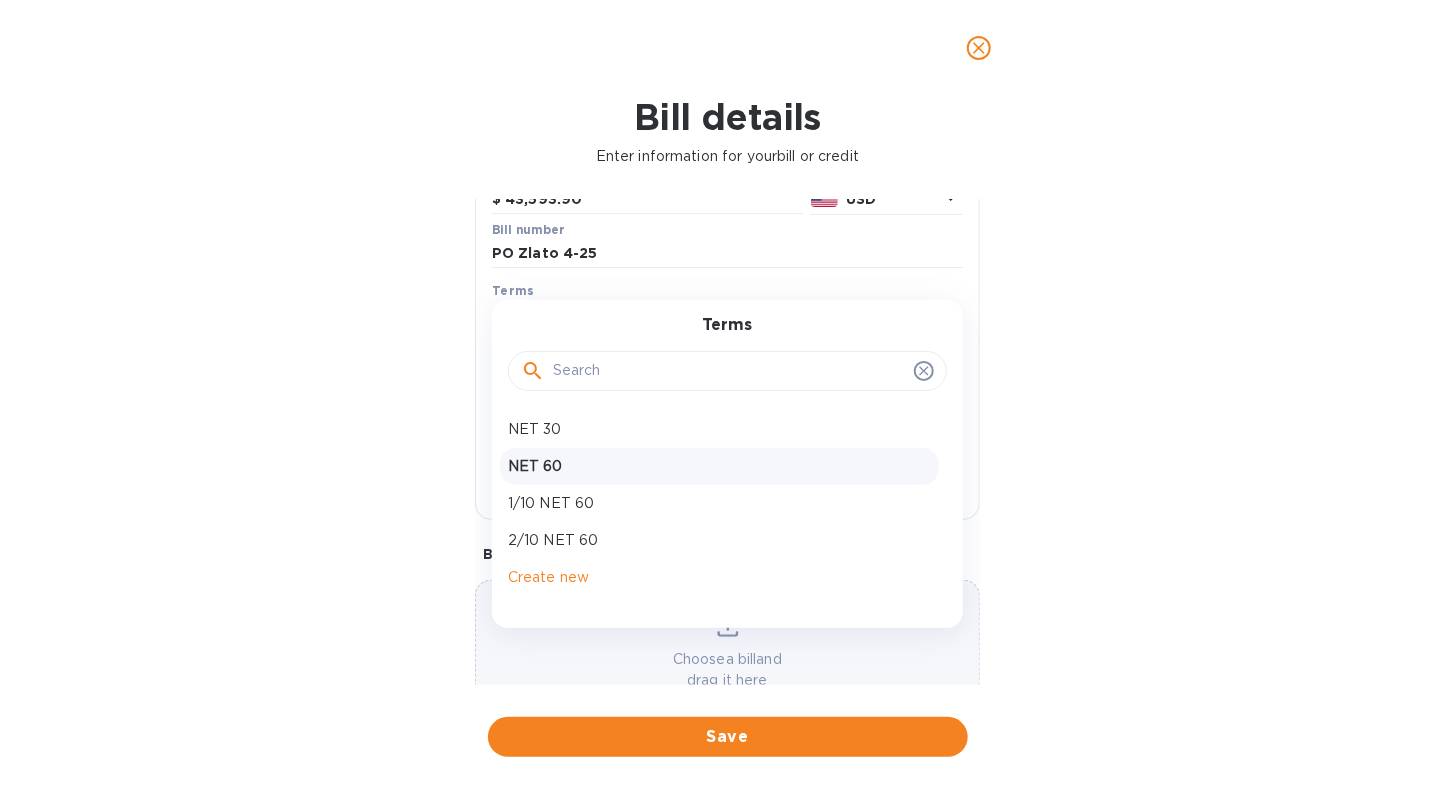 click on "NET 60" at bounding box center [719, 466] 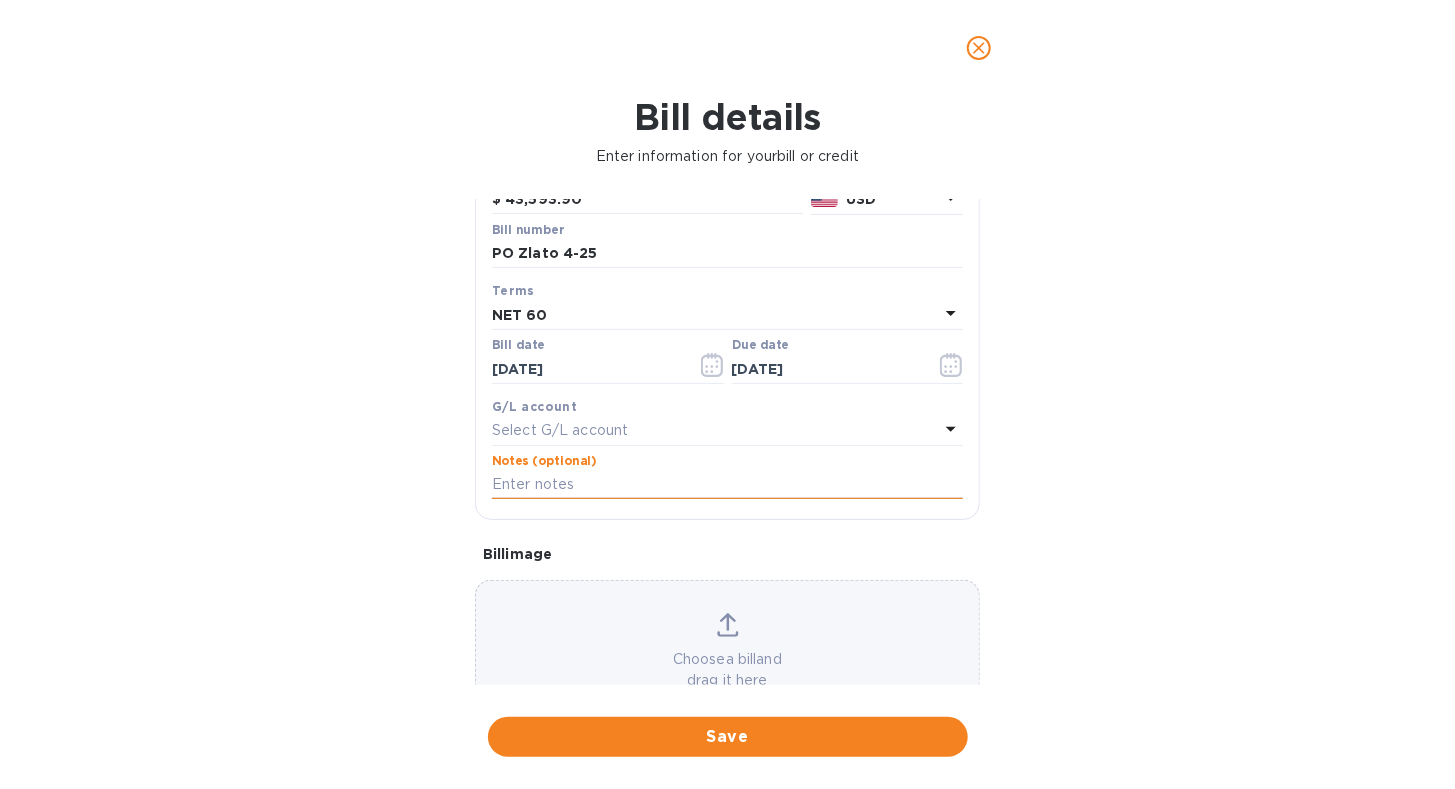 click at bounding box center (727, 485) 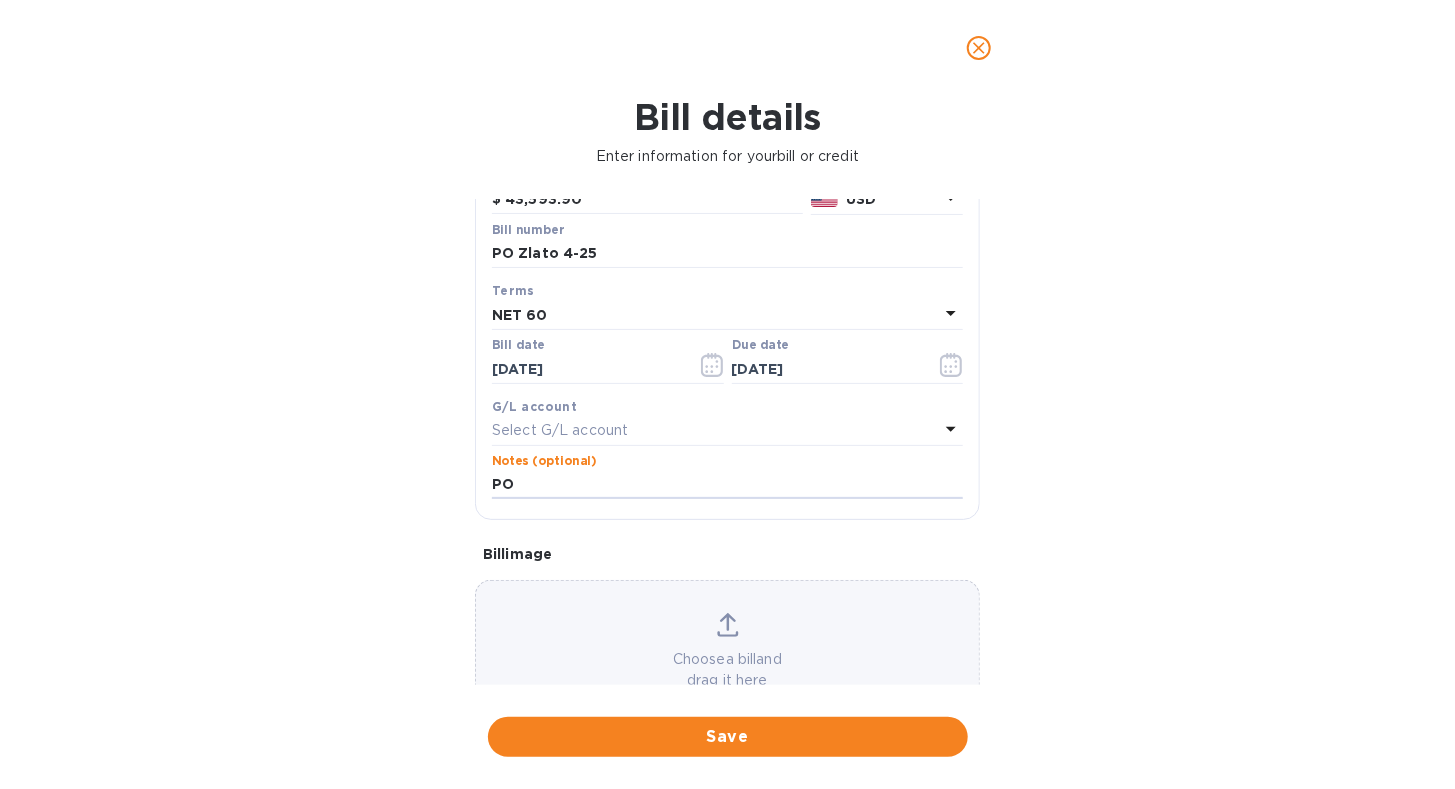 type on "P" 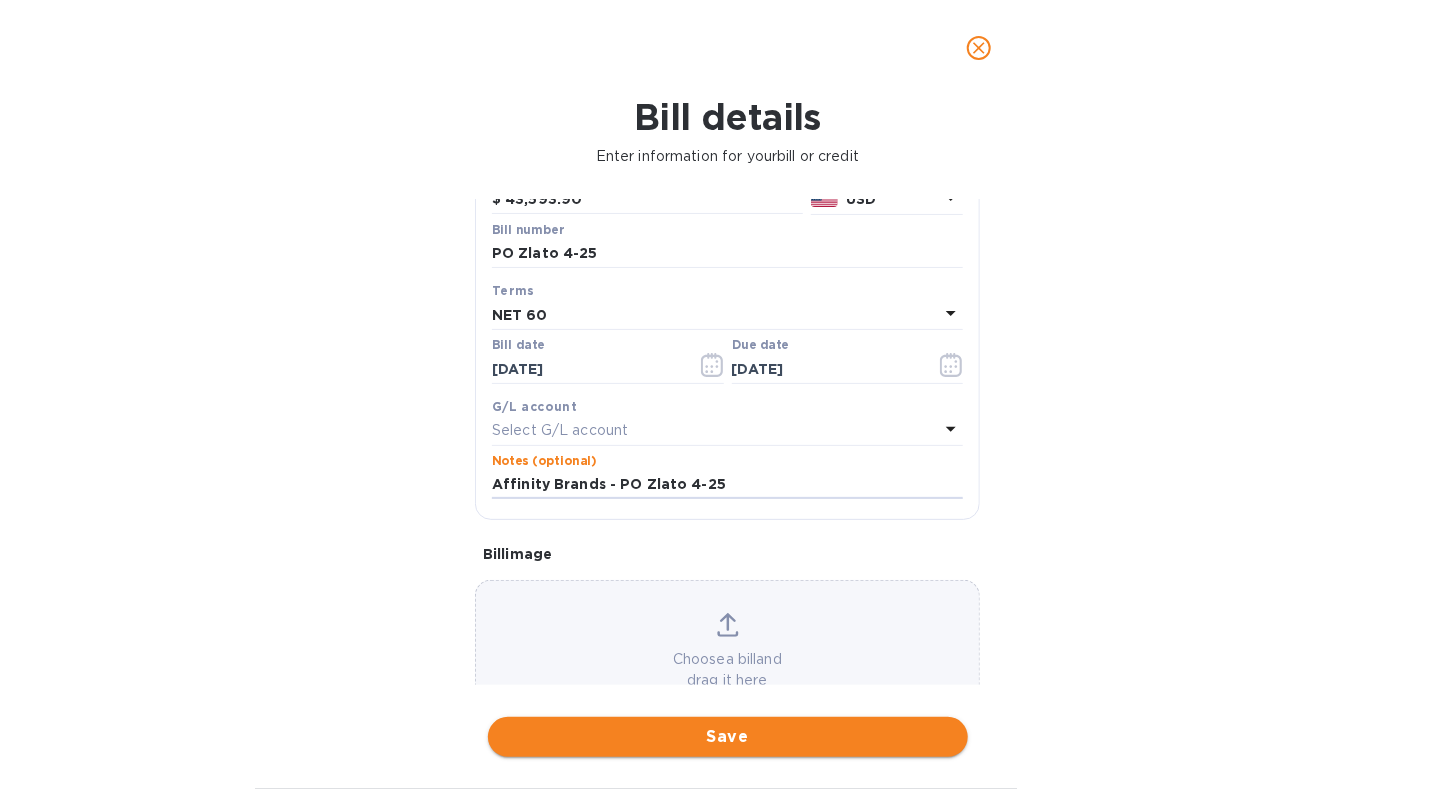 type on "Affinity Brands - PO Zlato 4-25" 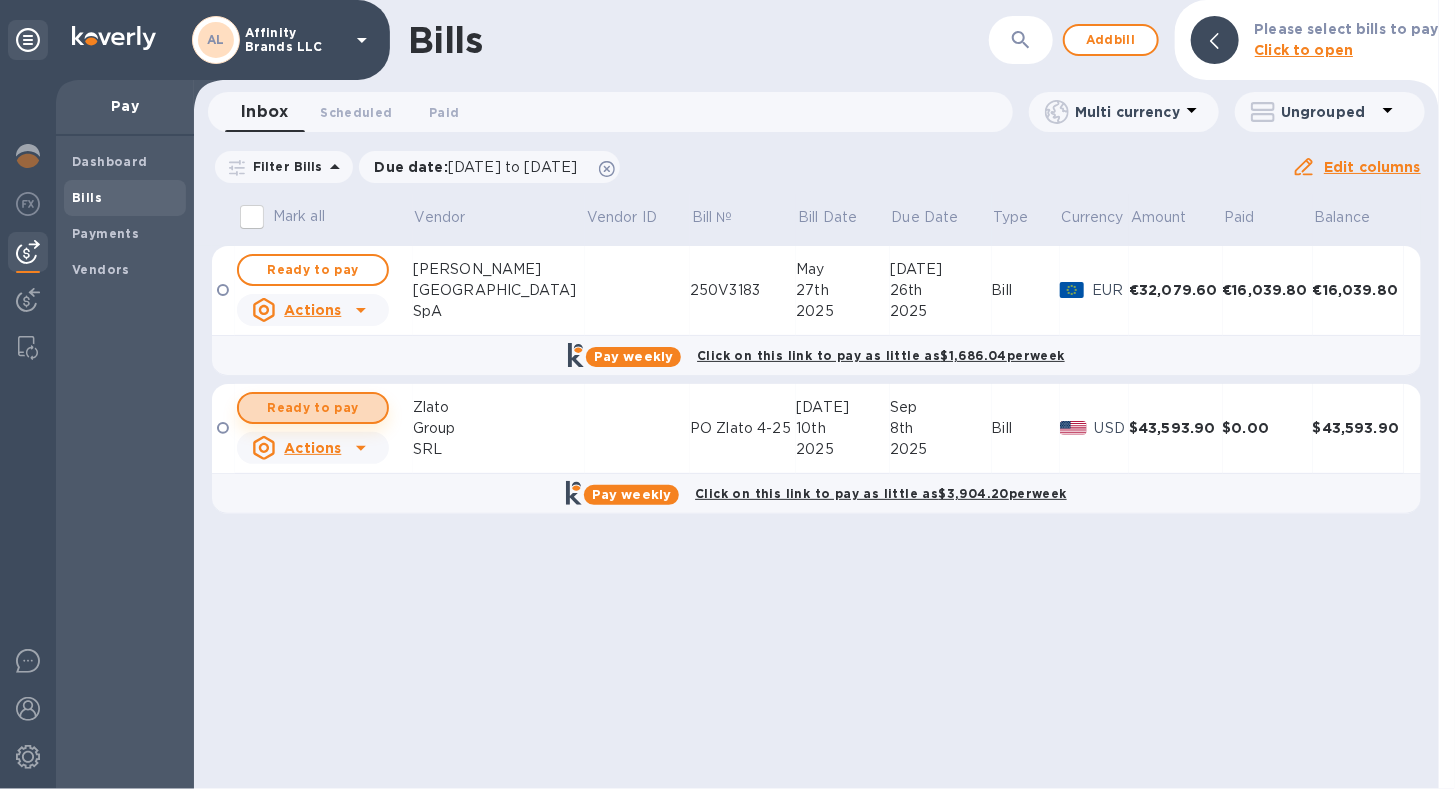 click on "Ready to pay" at bounding box center (313, 408) 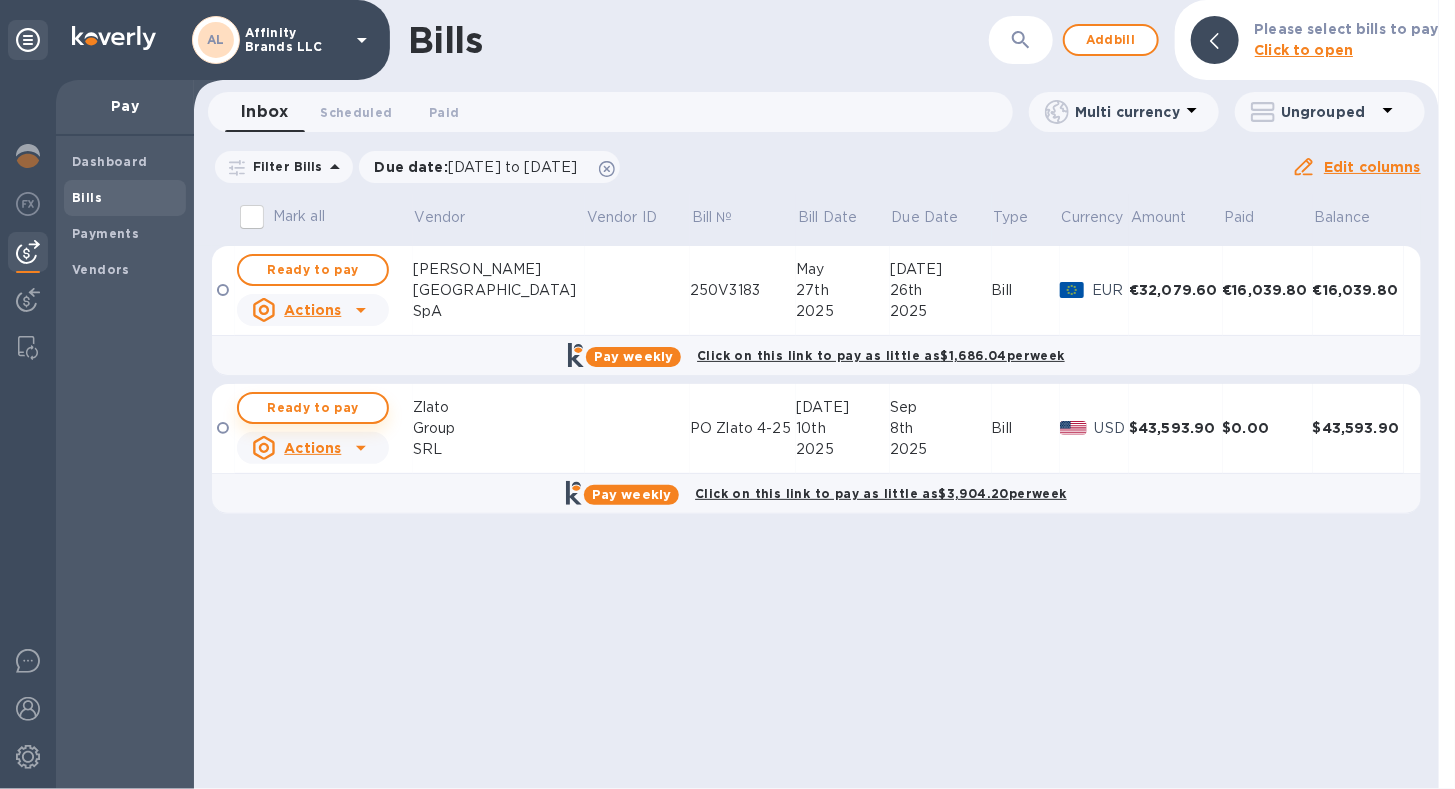 click on "Ready to pay" at bounding box center (313, 408) 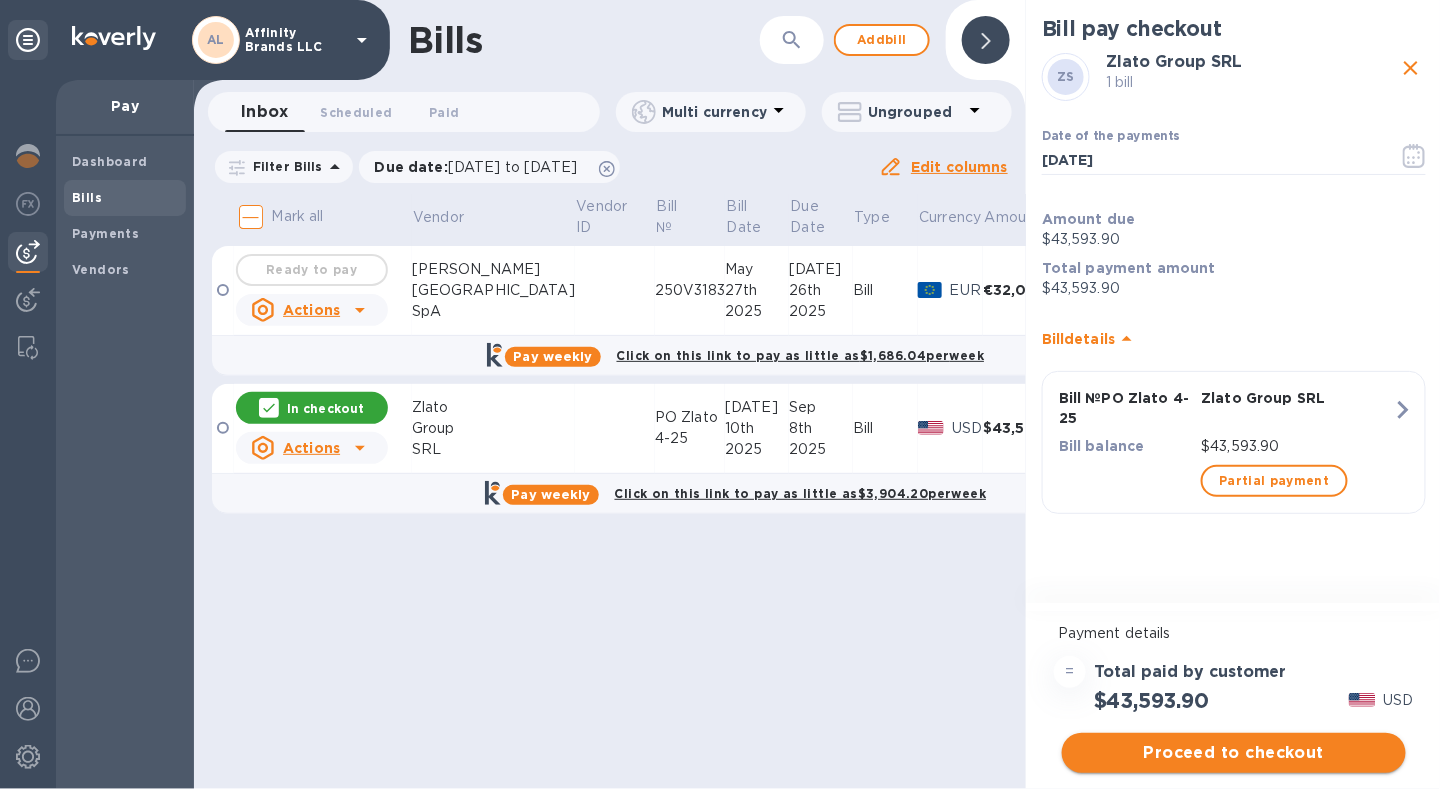 click on "Proceed to checkout" at bounding box center [1234, 753] 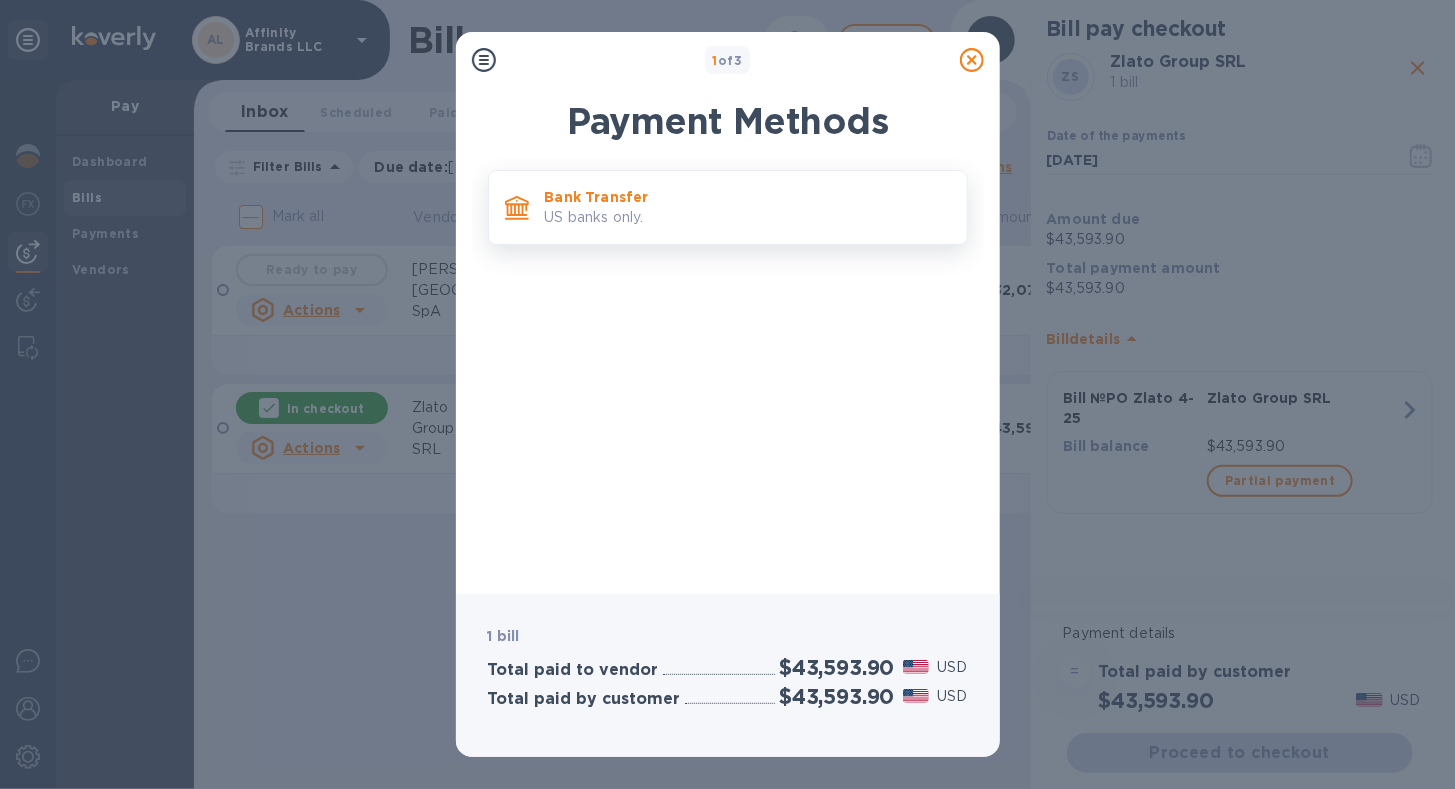 click on "US banks only." at bounding box center [748, 217] 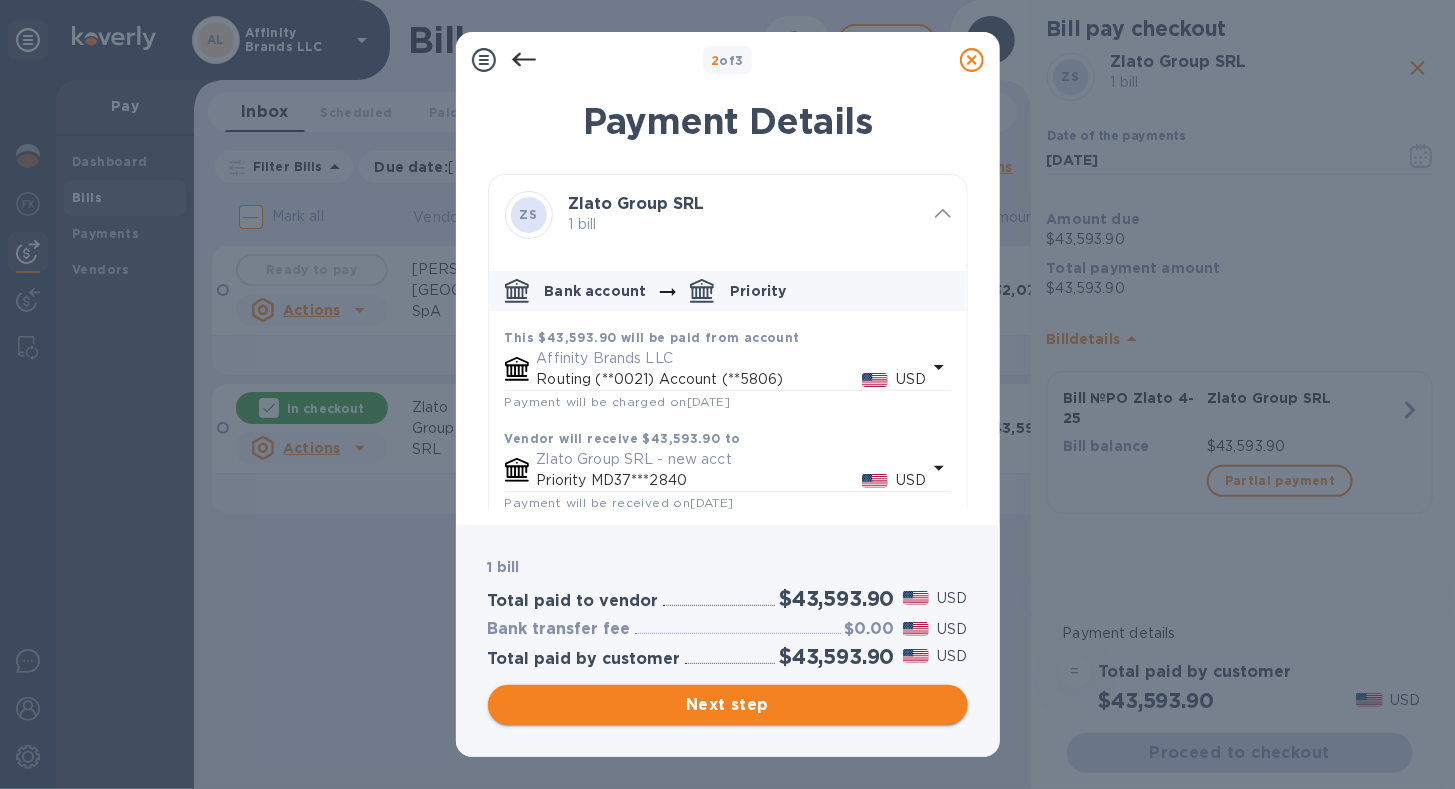 click on "Next step" at bounding box center [728, 705] 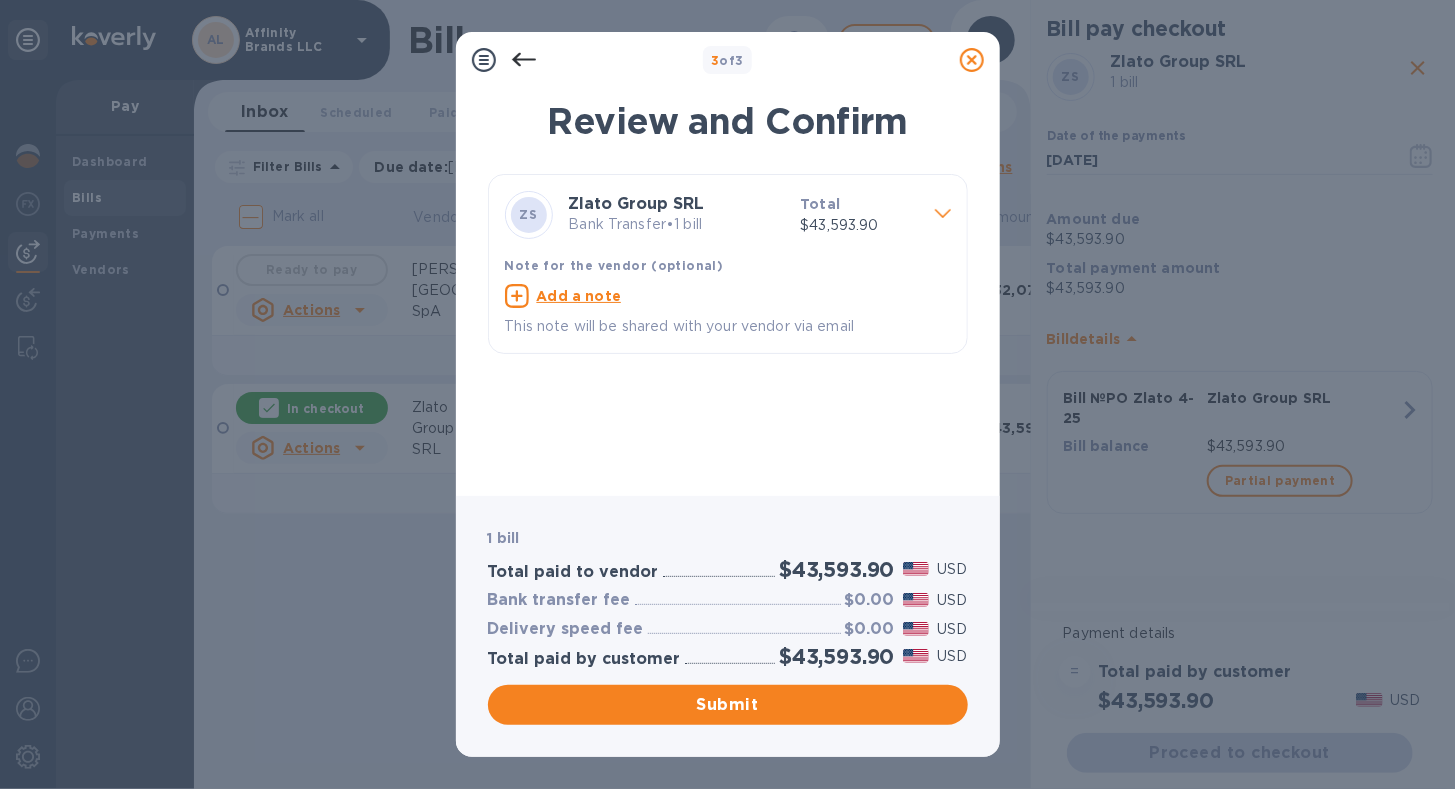 click on "Bank Transfer  •  1 bill" at bounding box center [677, 224] 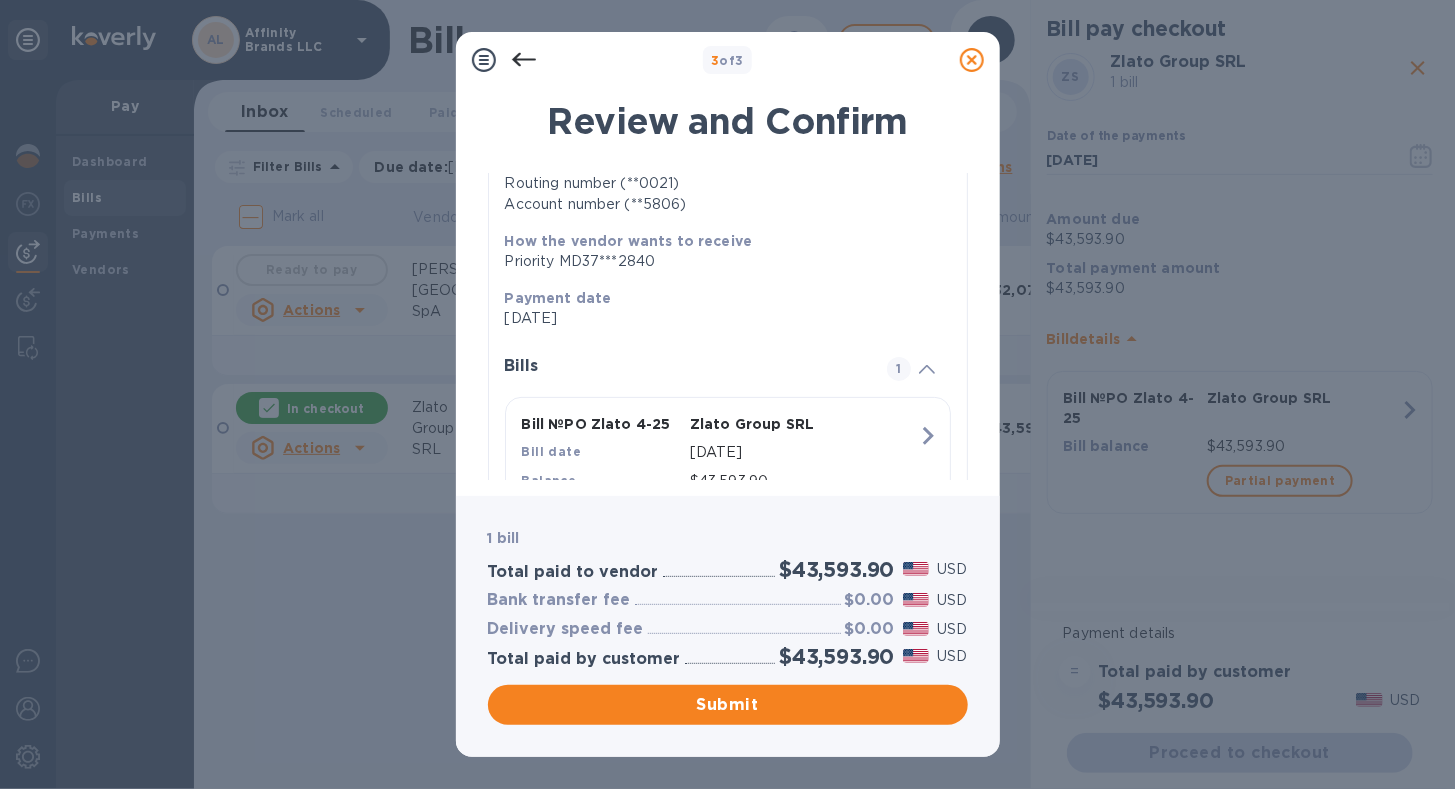 scroll, scrollTop: 100, scrollLeft: 0, axis: vertical 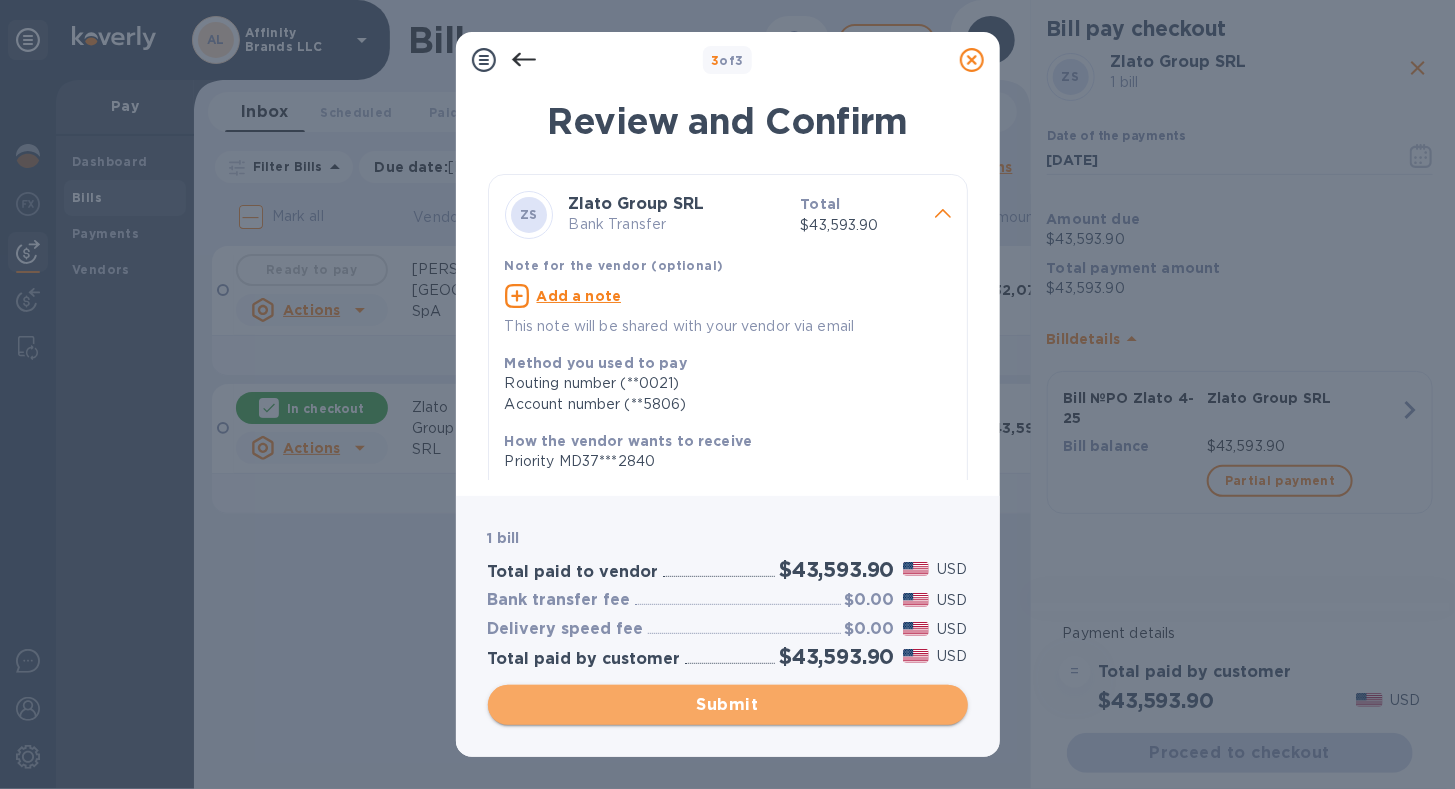 click on "Submit" at bounding box center (728, 705) 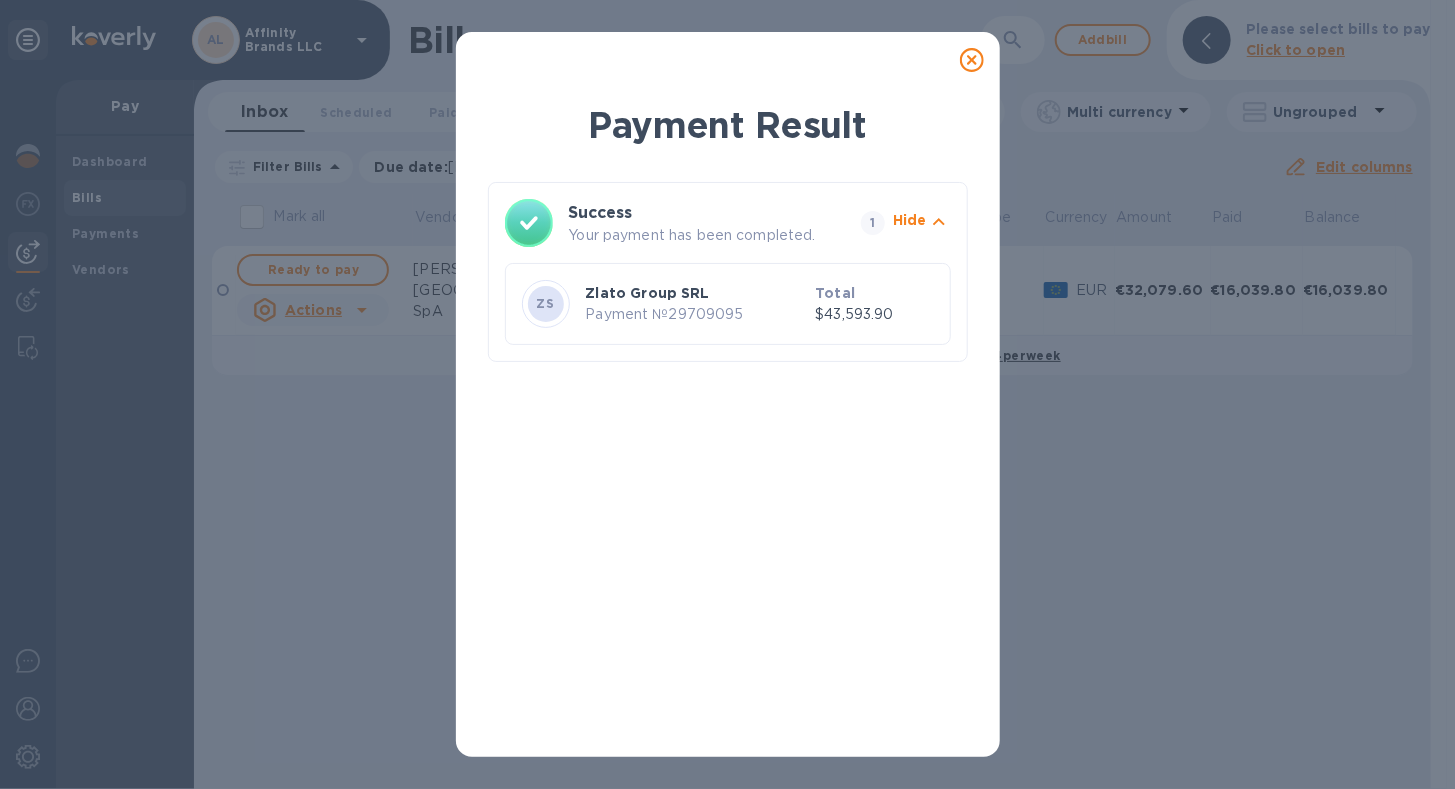 click 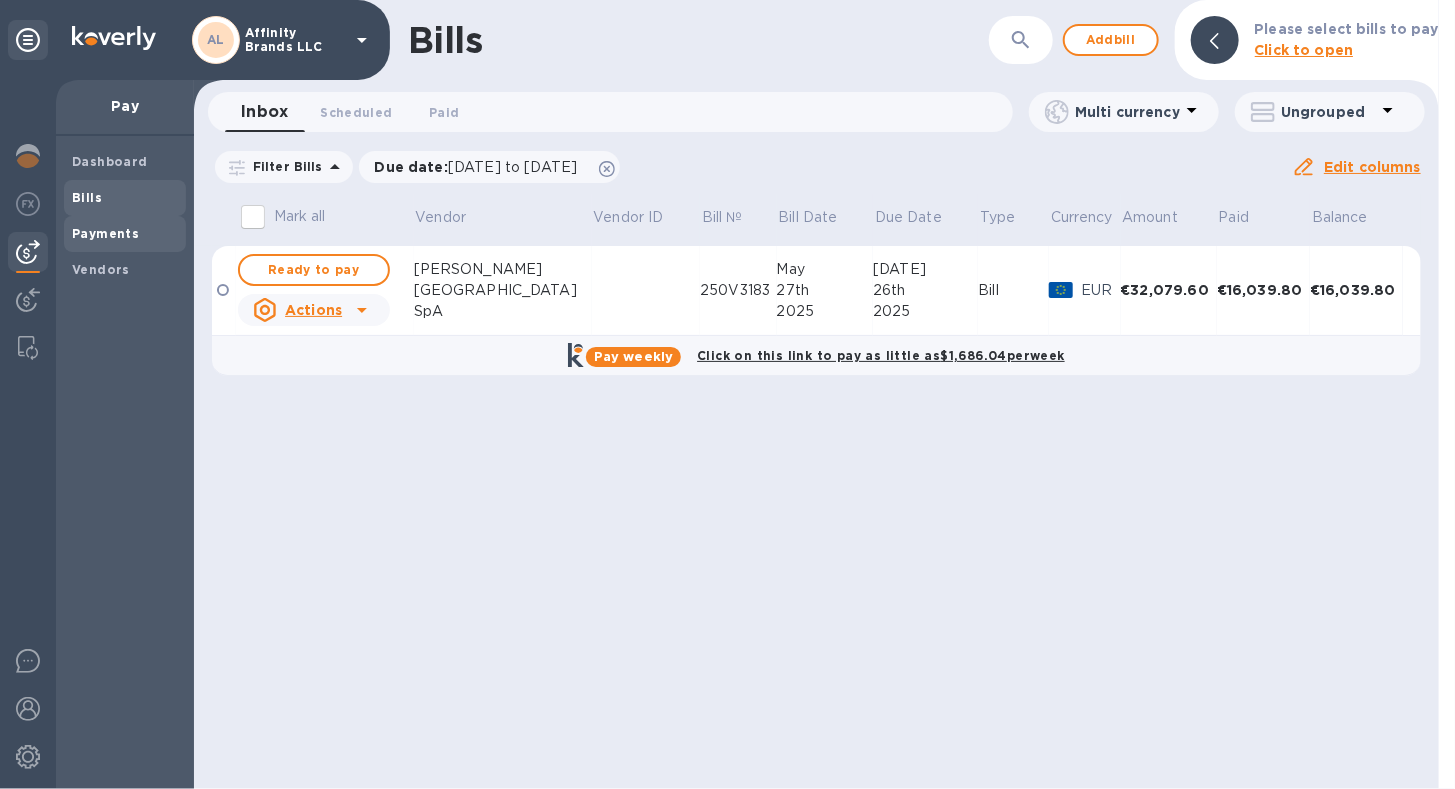 click on "Payments" at bounding box center [125, 234] 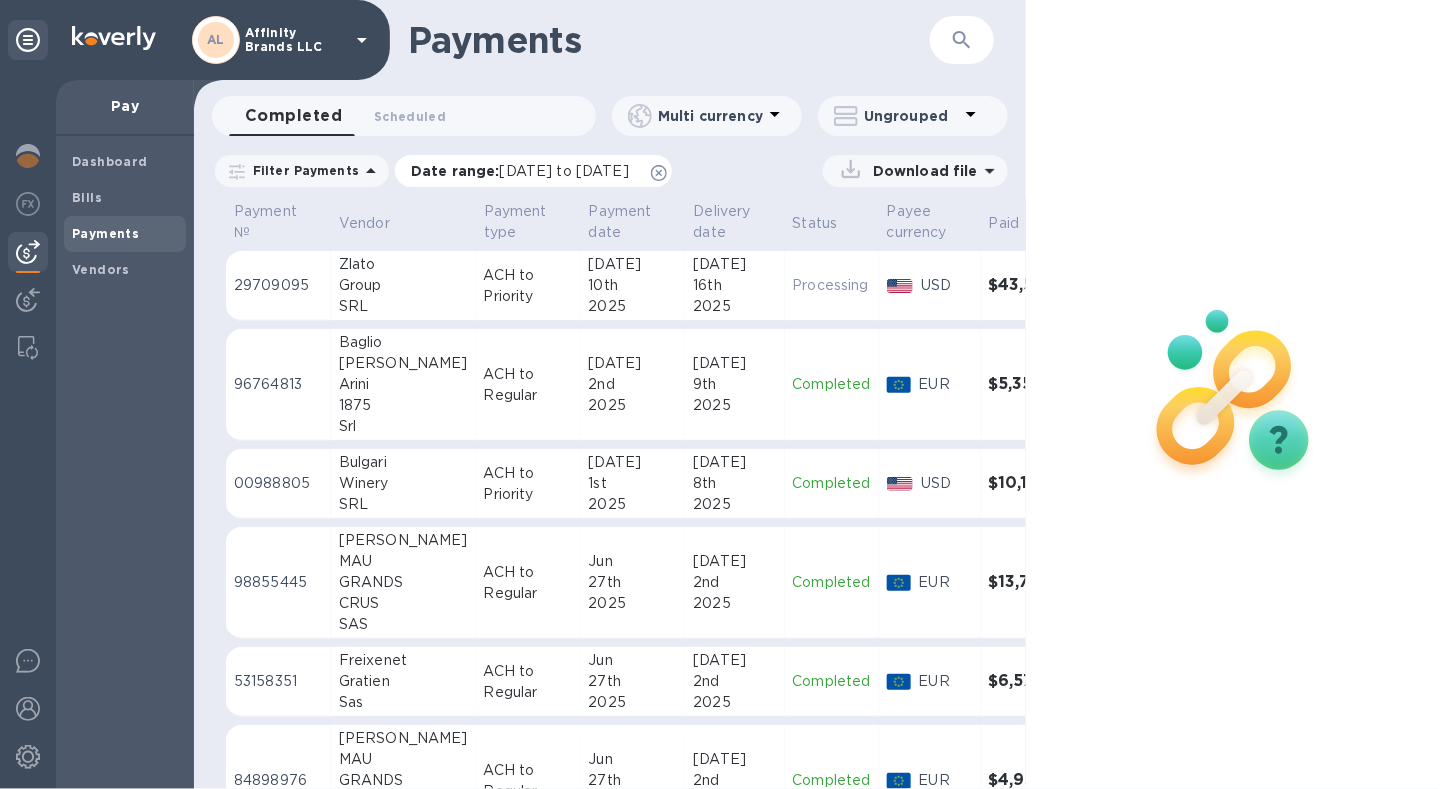 click on "Date range :  [DATE] to [DATE]" at bounding box center (533, 171) 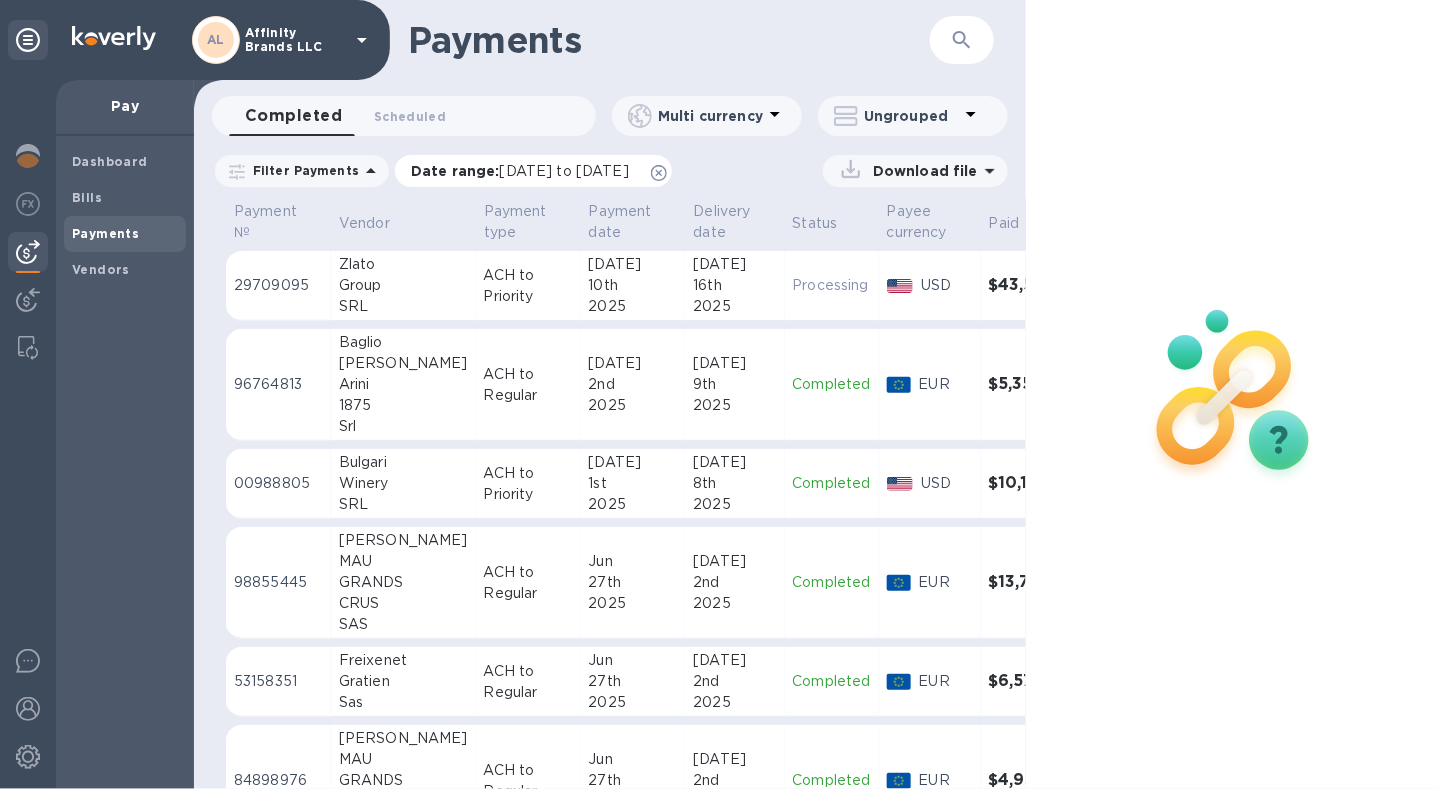 click on "[DATE] to [DATE]" at bounding box center (564, 171) 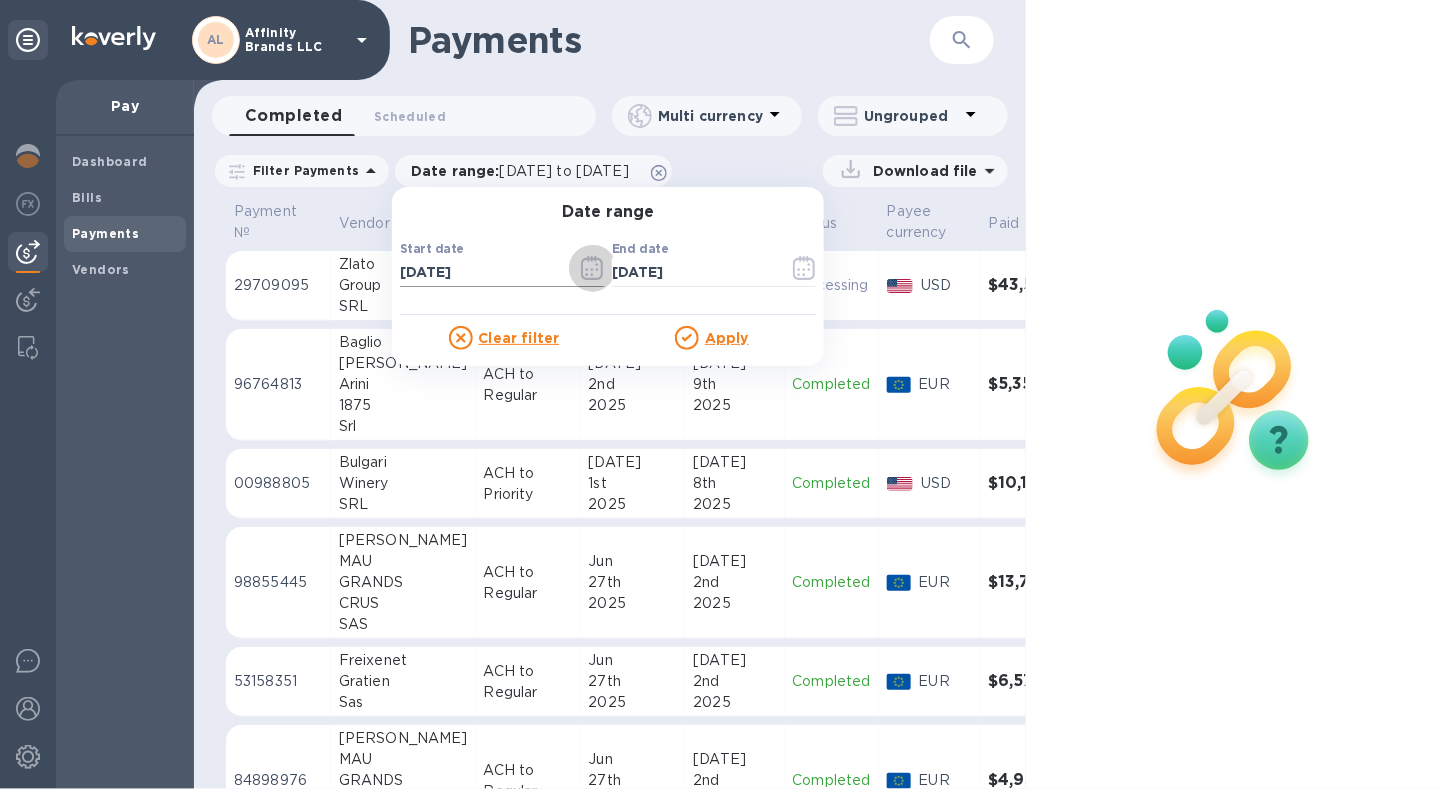 click 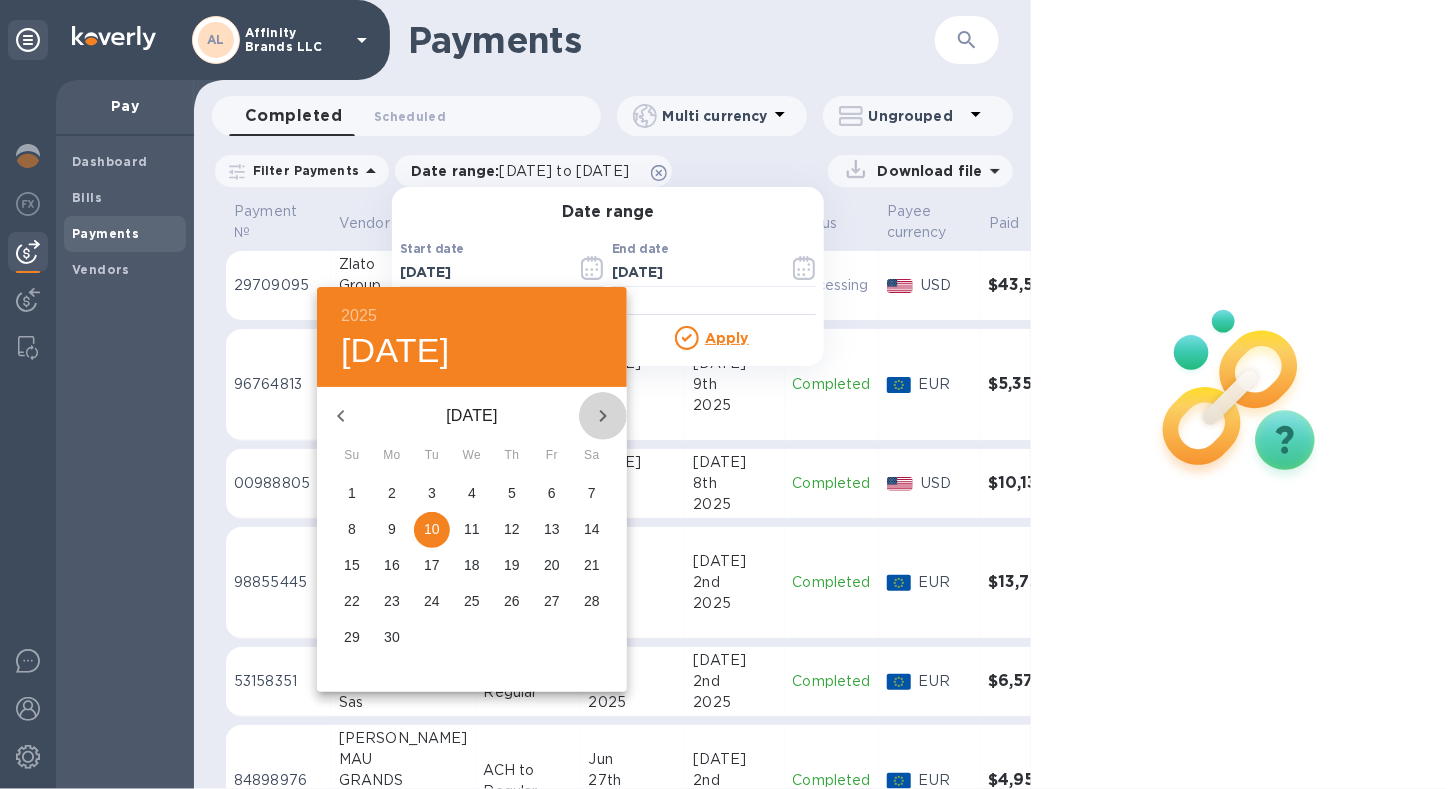 click 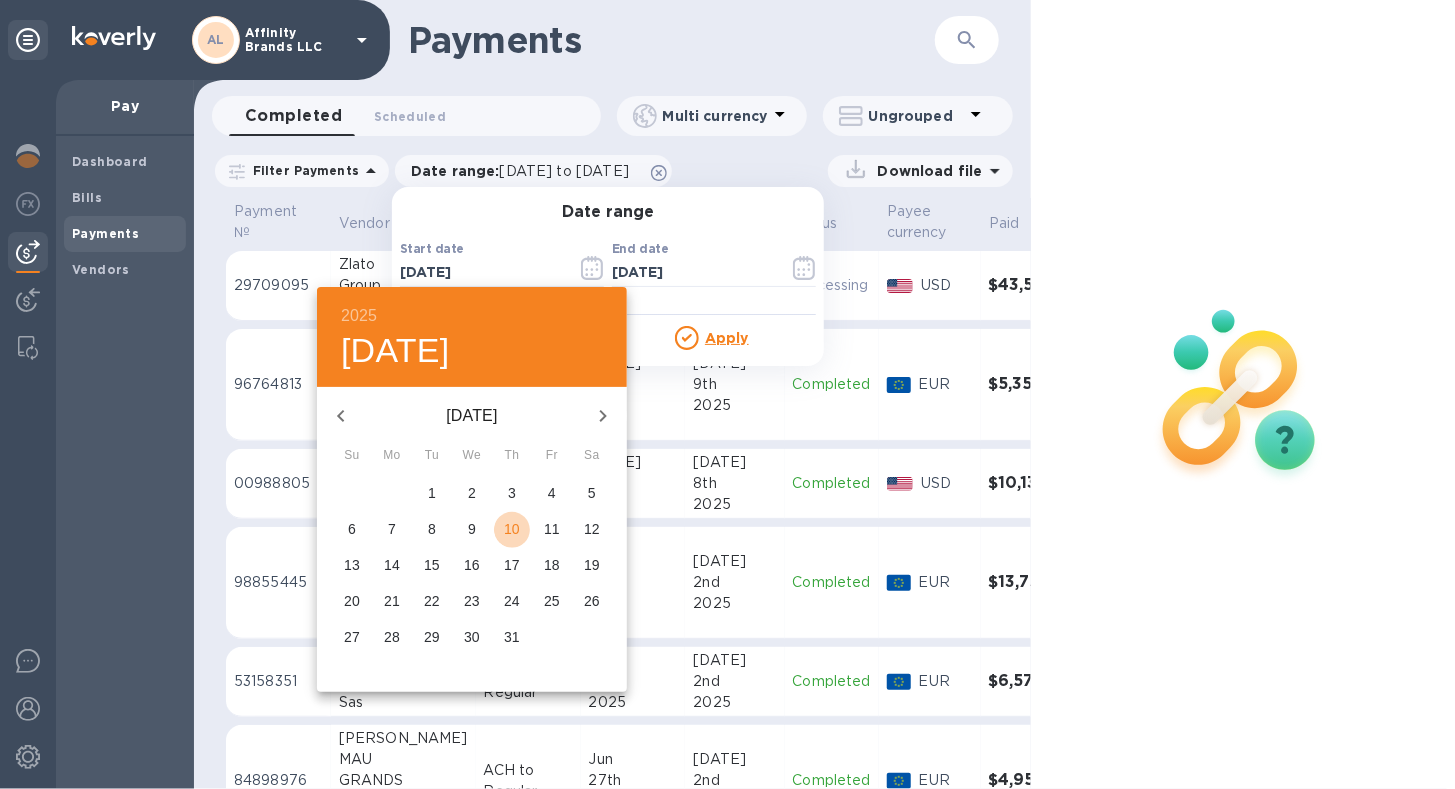 click on "10" at bounding box center [512, 529] 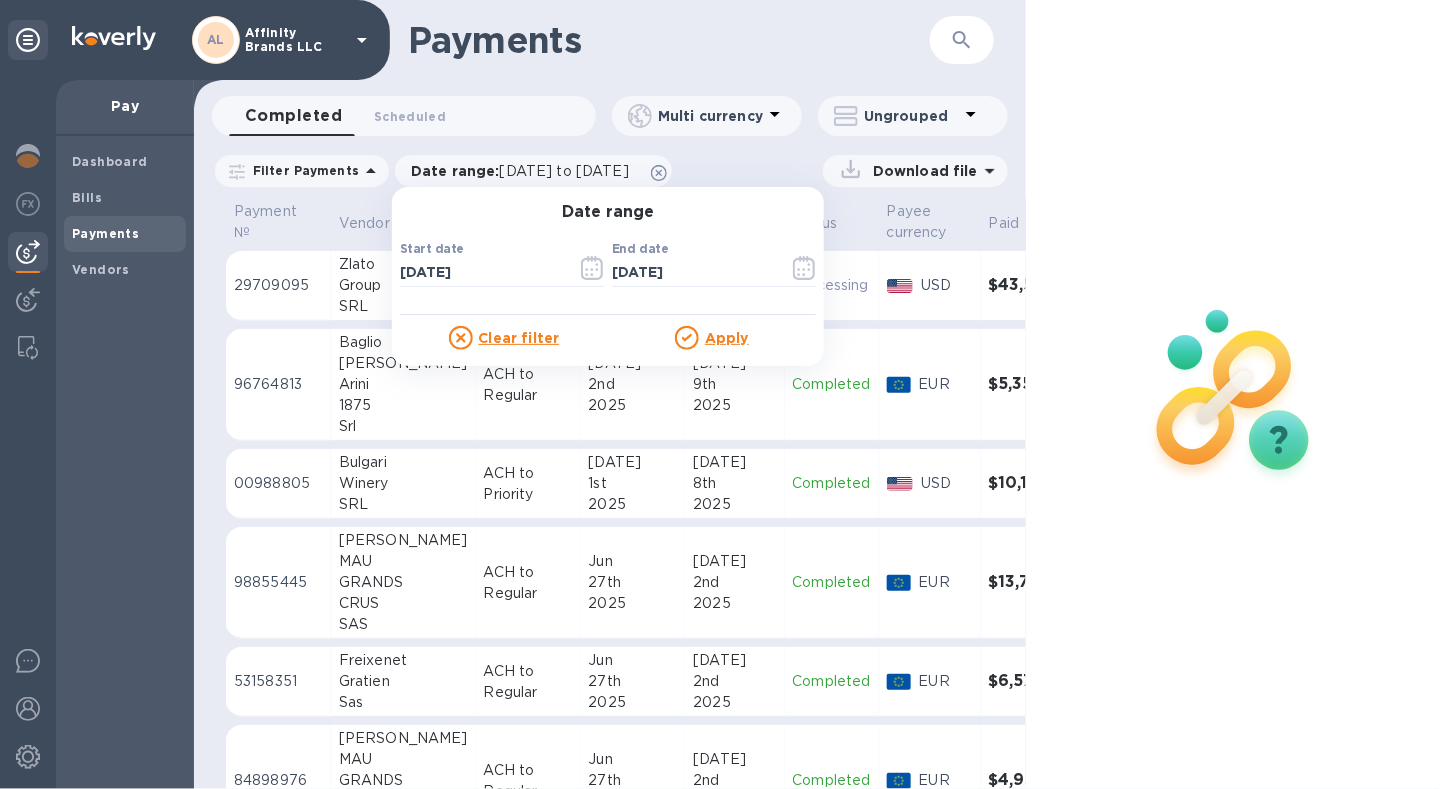 click on "Apply" at bounding box center [727, 338] 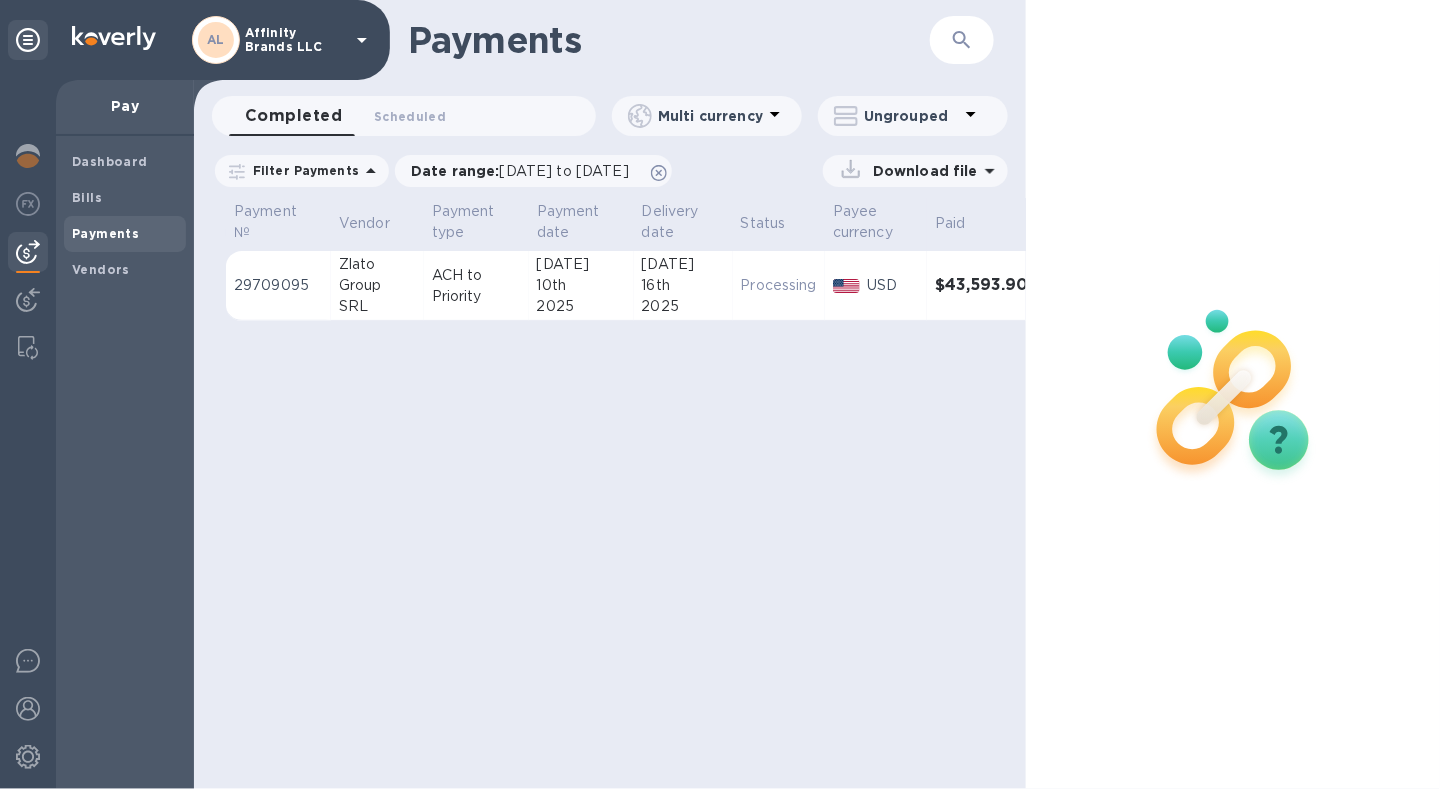 click on "Download file" at bounding box center (921, 171) 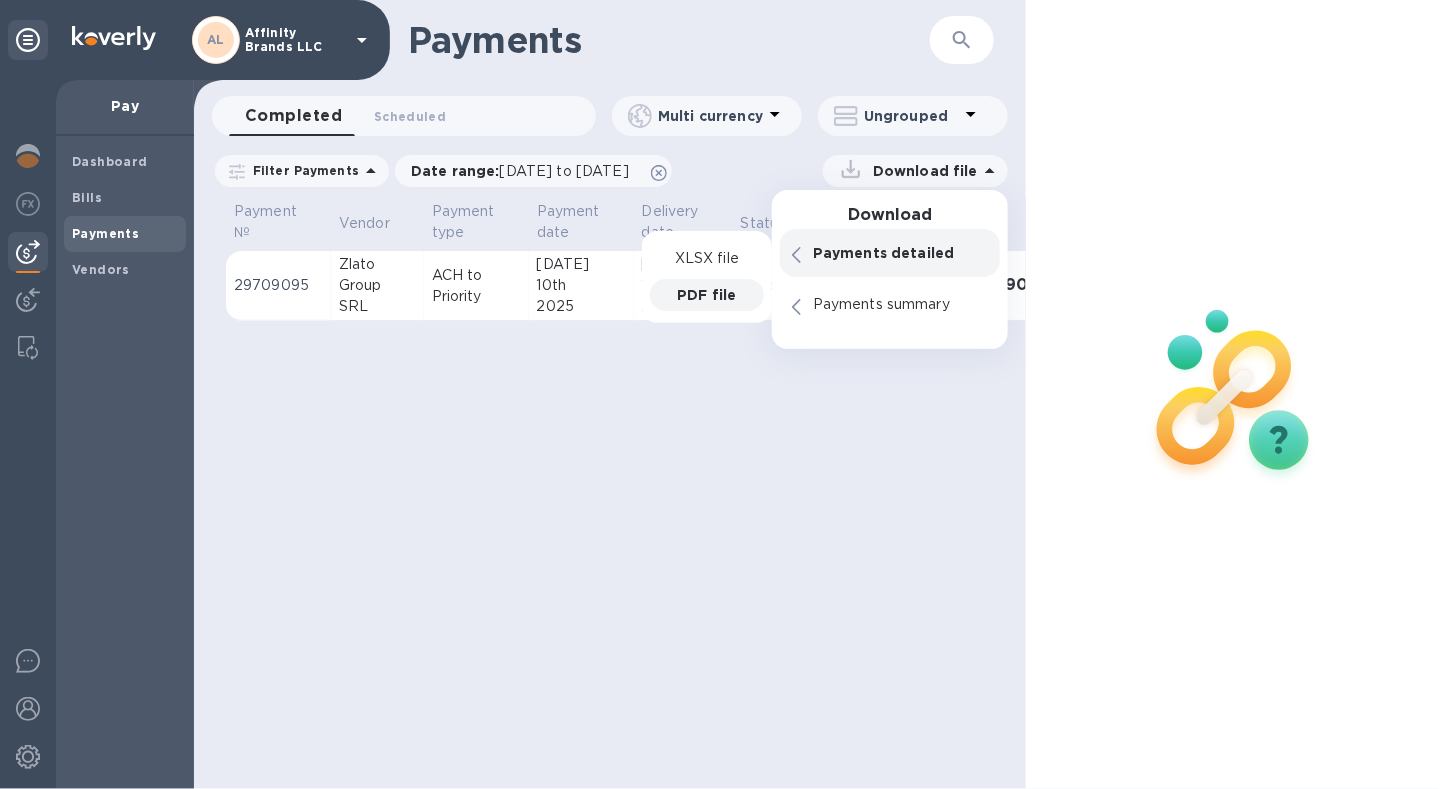 click on "PDF file" at bounding box center [706, 295] 